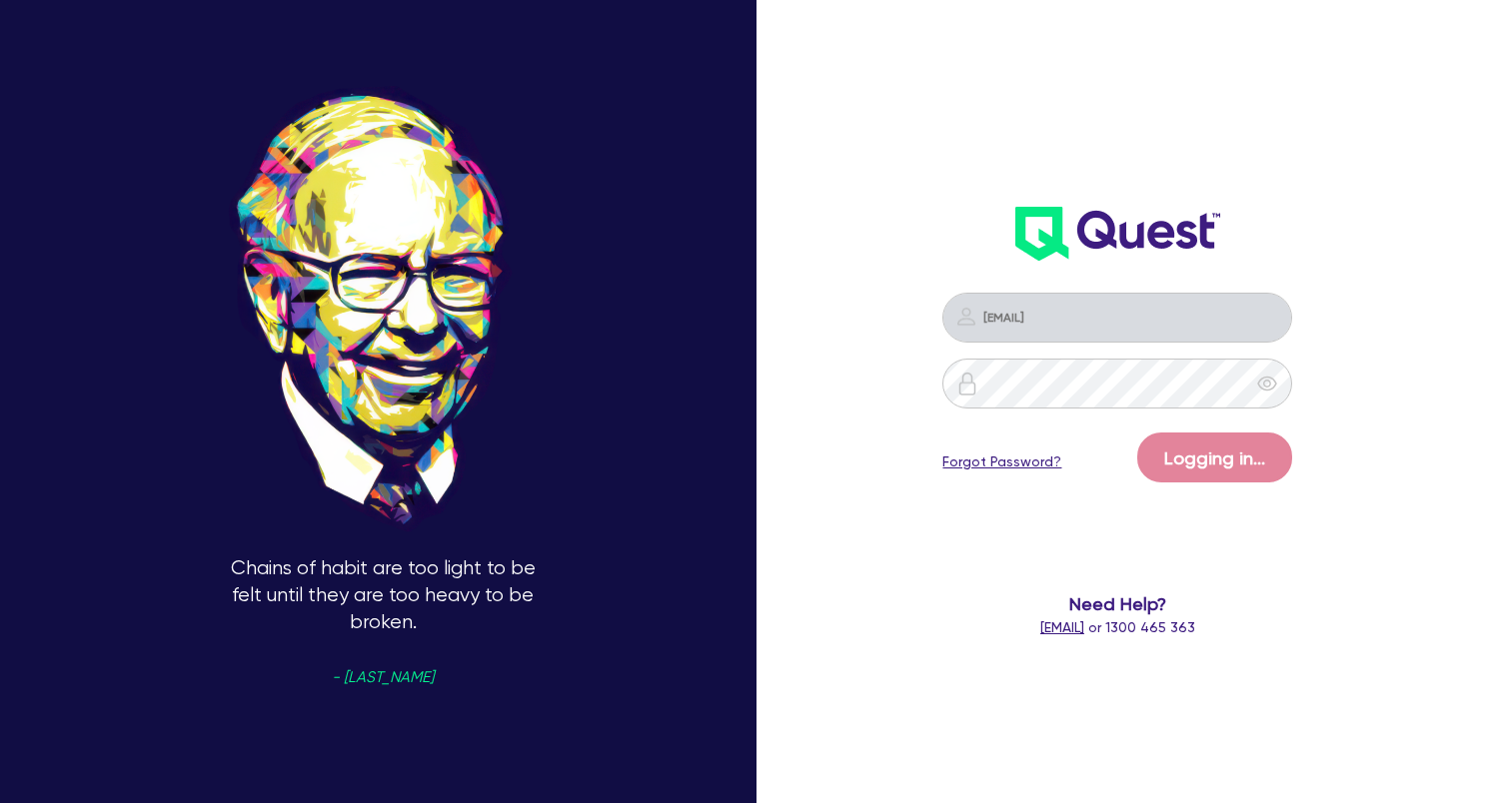 scroll, scrollTop: 0, scrollLeft: 0, axis: both 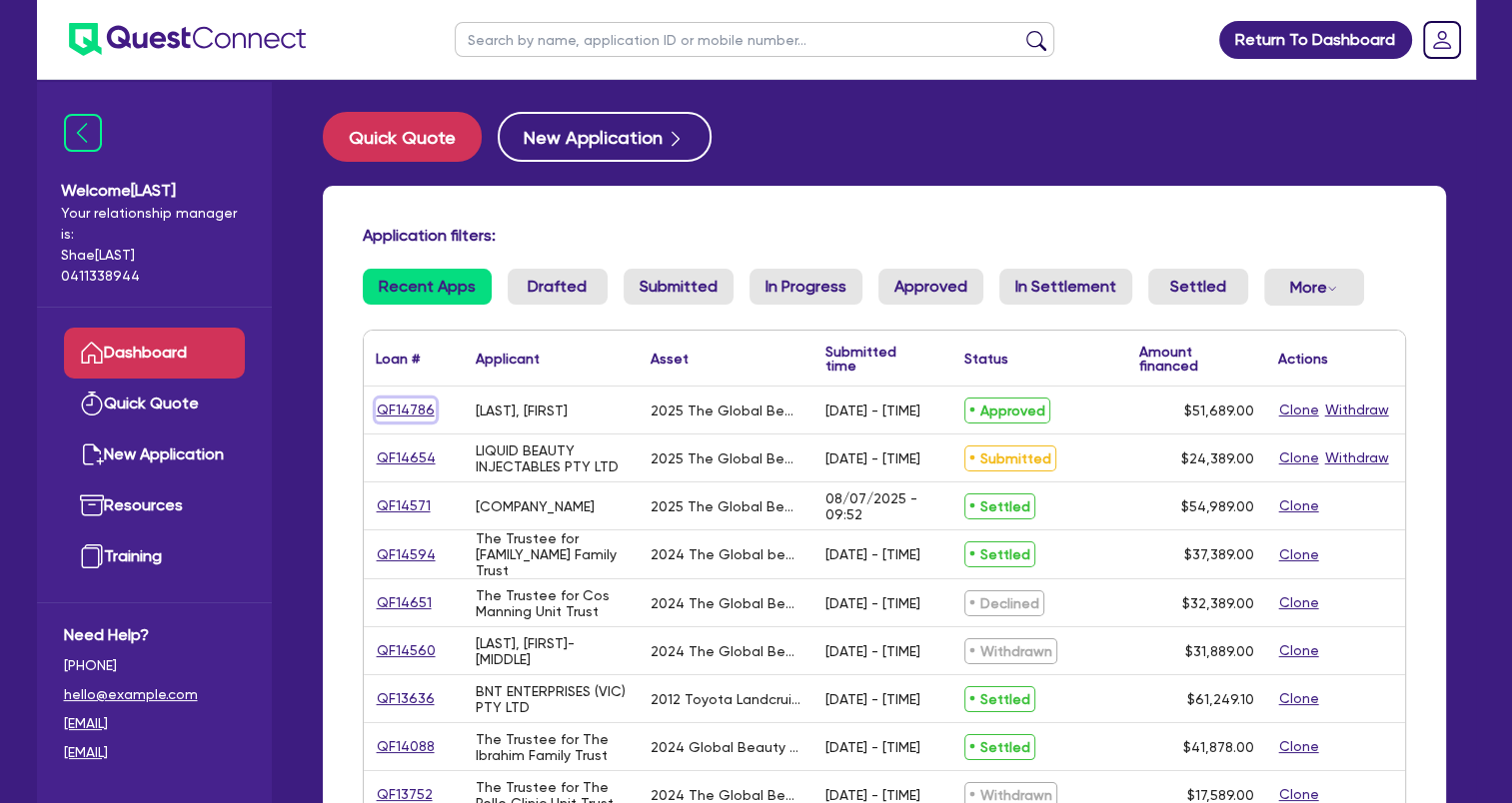 click on "QF14786" at bounding box center [406, 409] 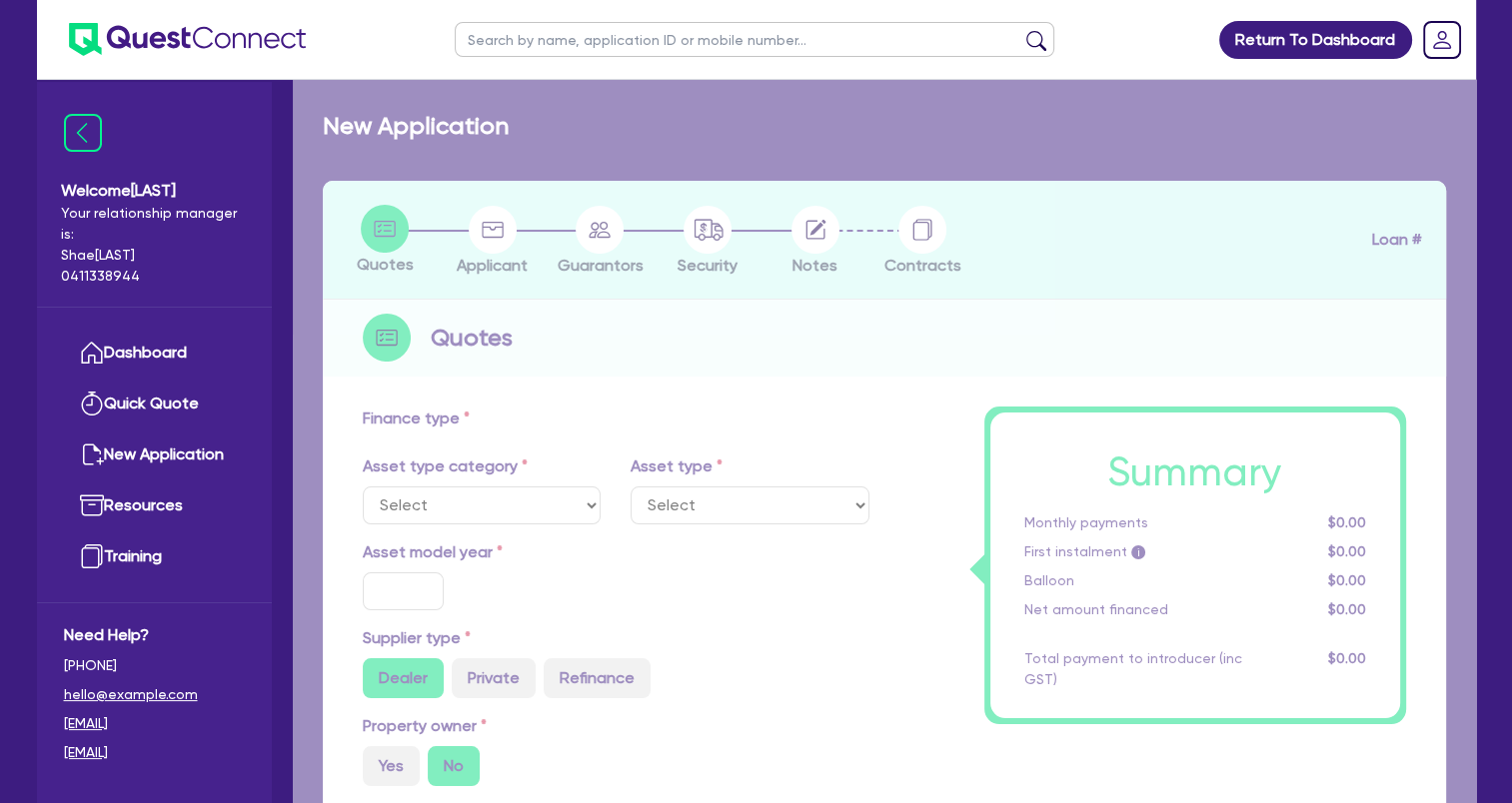 select on "TERTIARY_ASSETS" 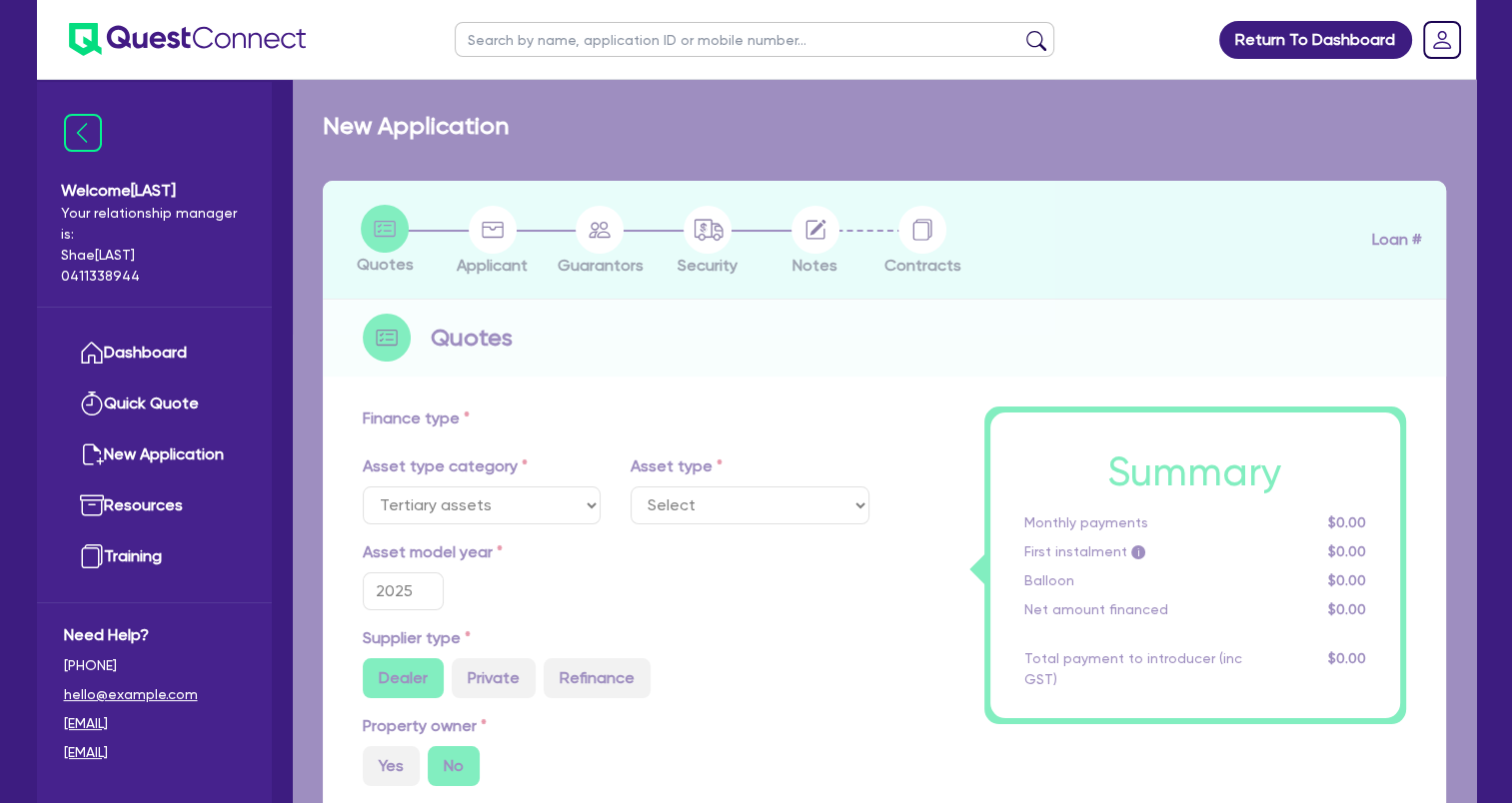 select on "BEAUTY_EQUIPMENT" 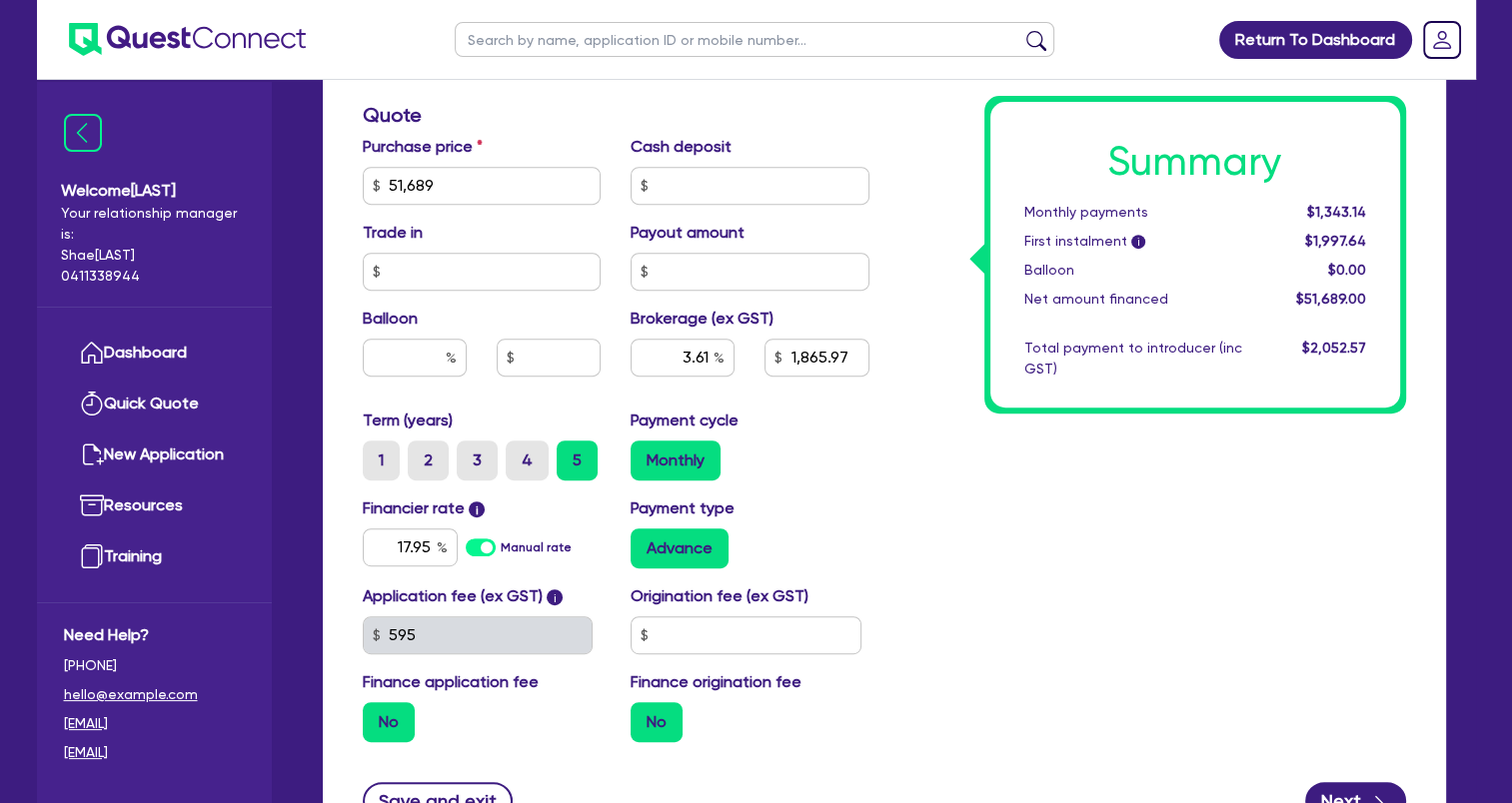 scroll, scrollTop: 899, scrollLeft: 0, axis: vertical 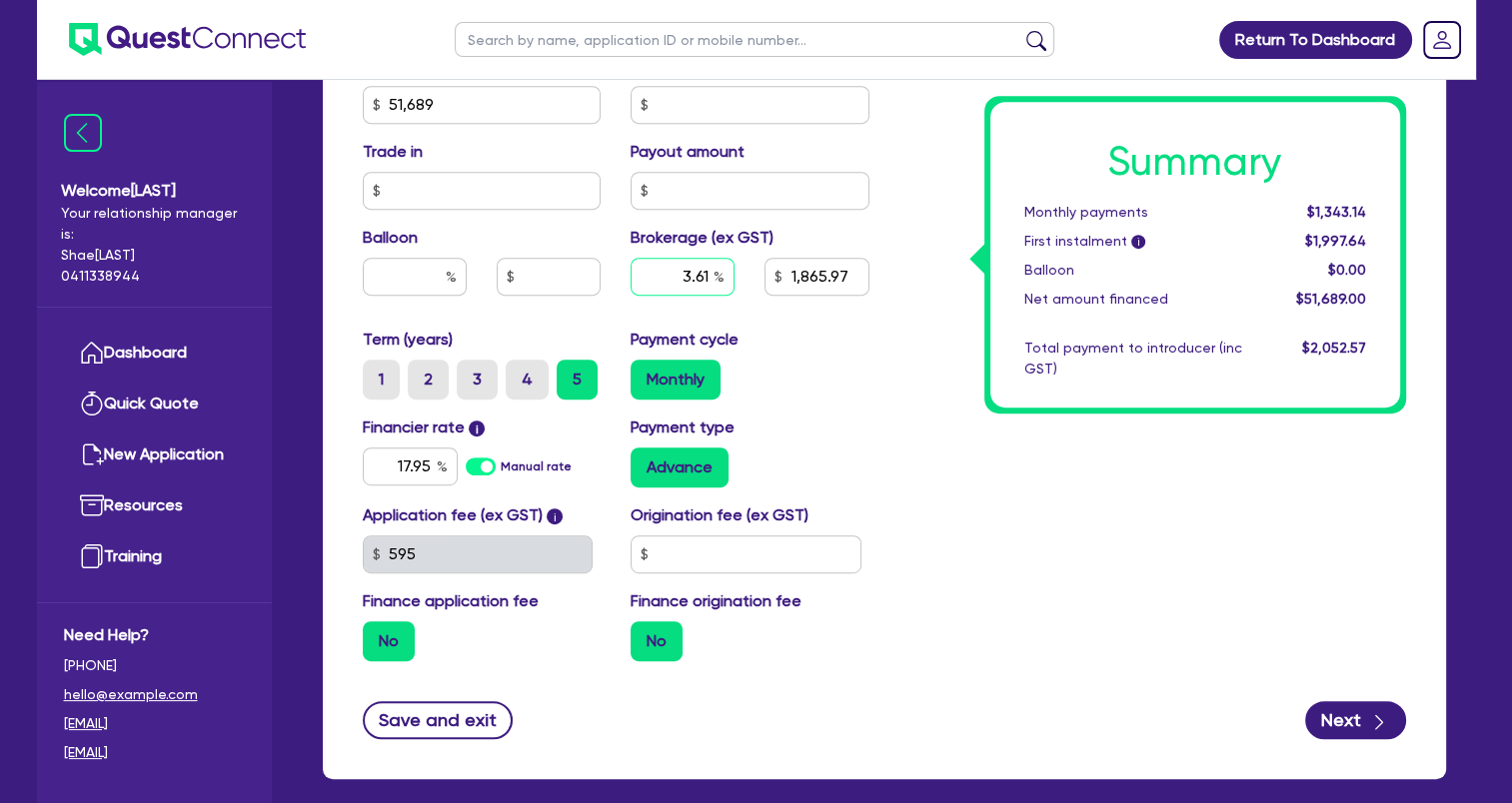 click on "3.61" at bounding box center [683, 277] 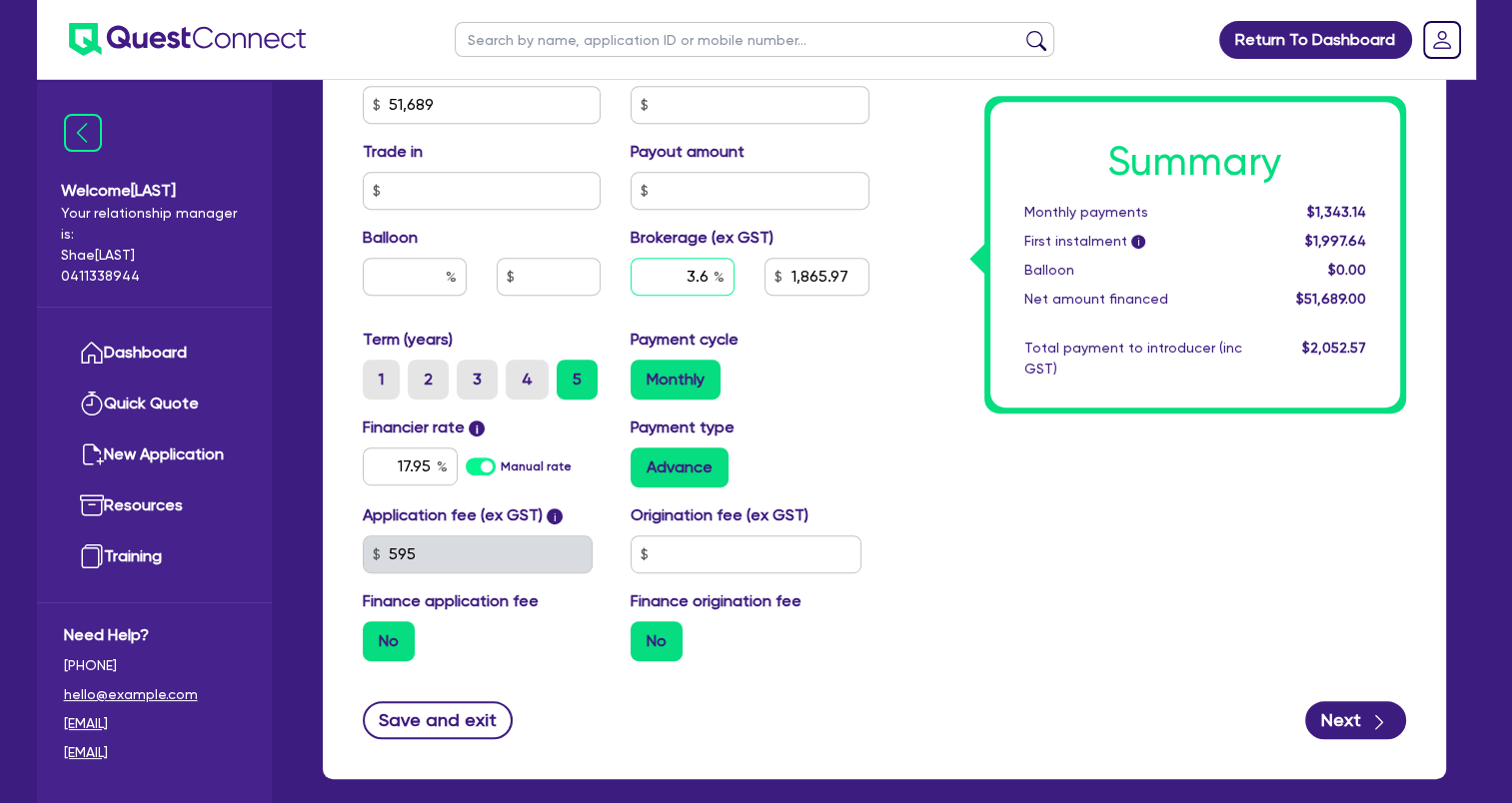 type on "3.61" 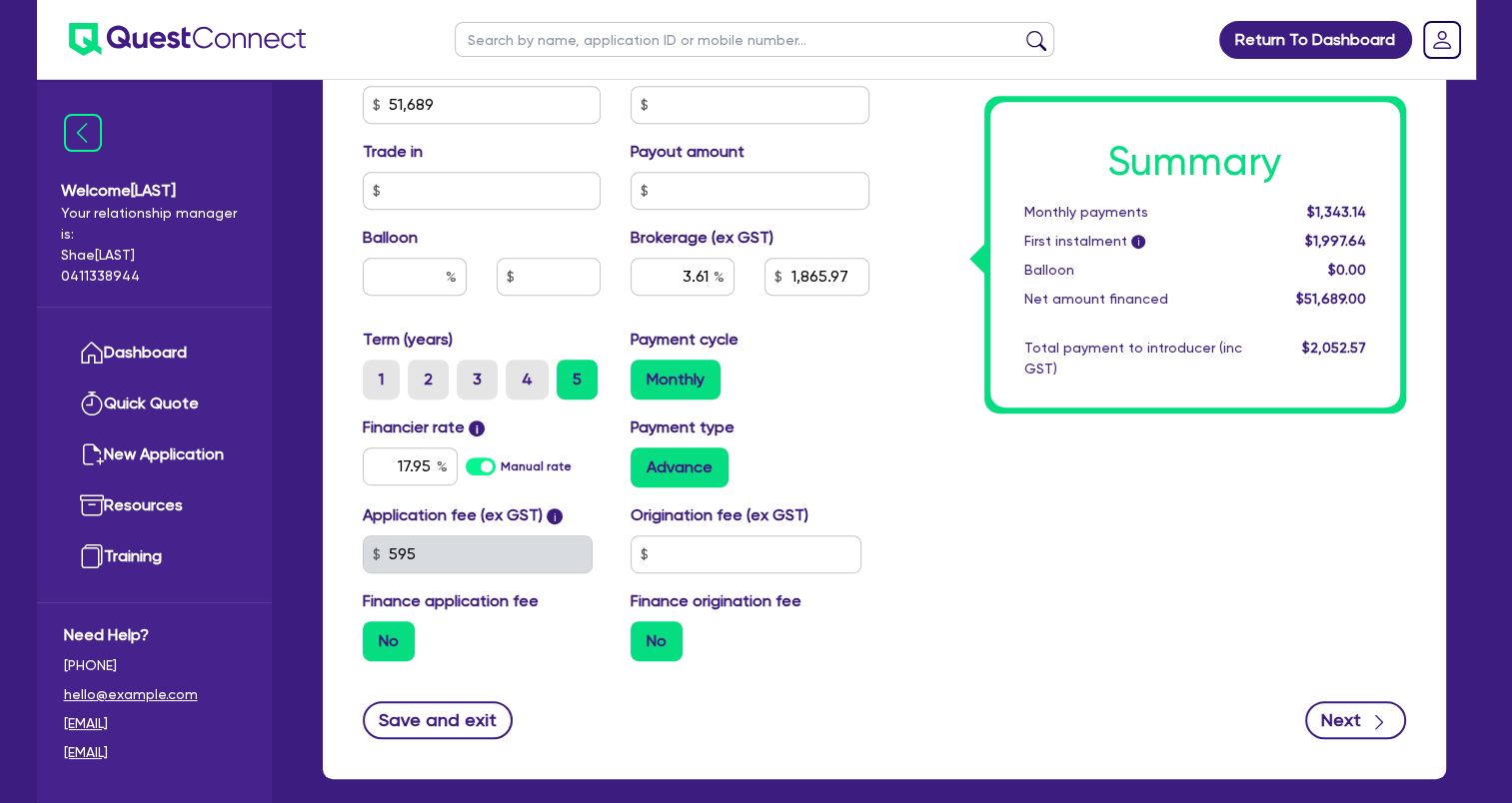 type on "51,689" 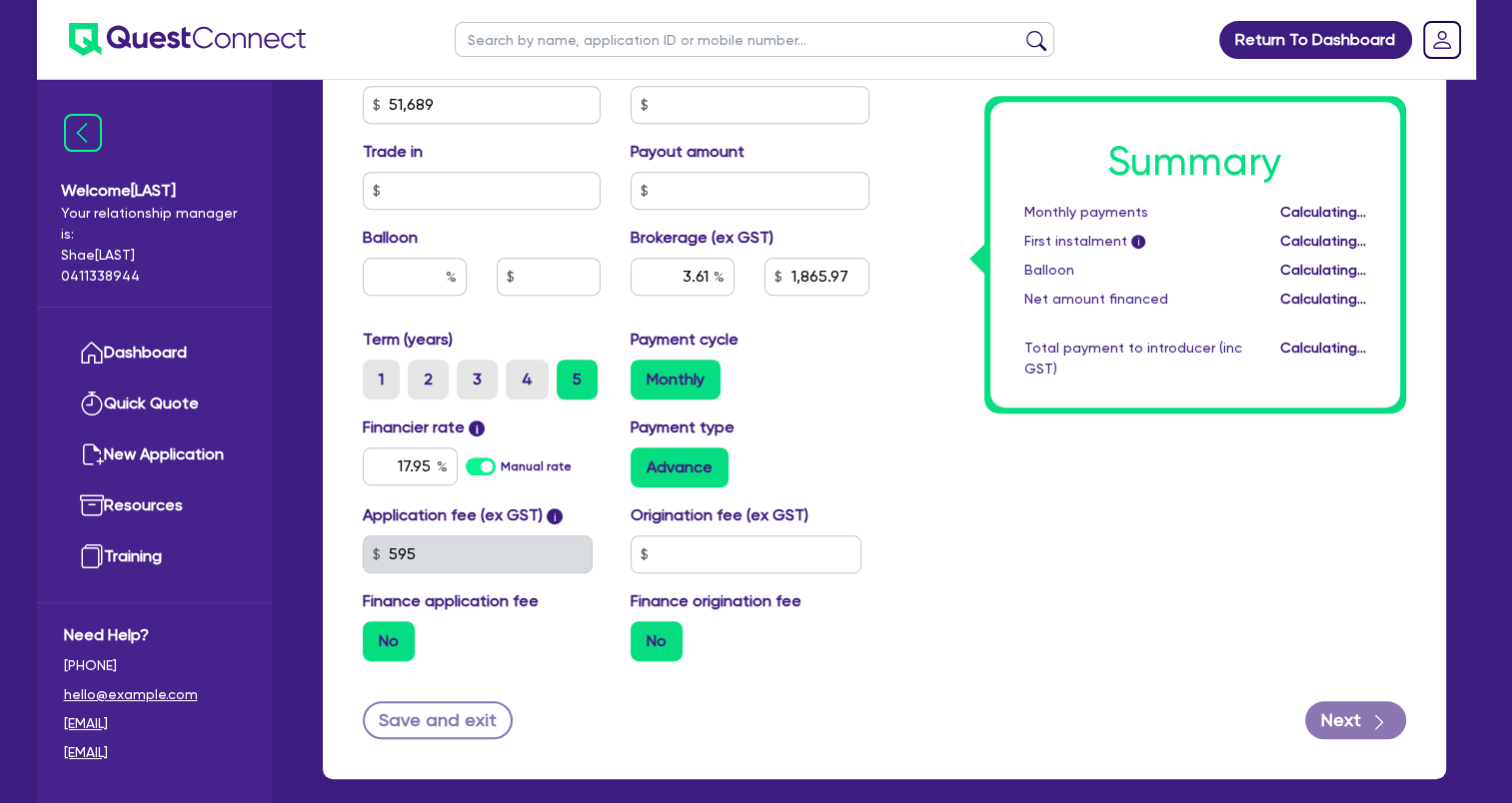 type on "51,689" 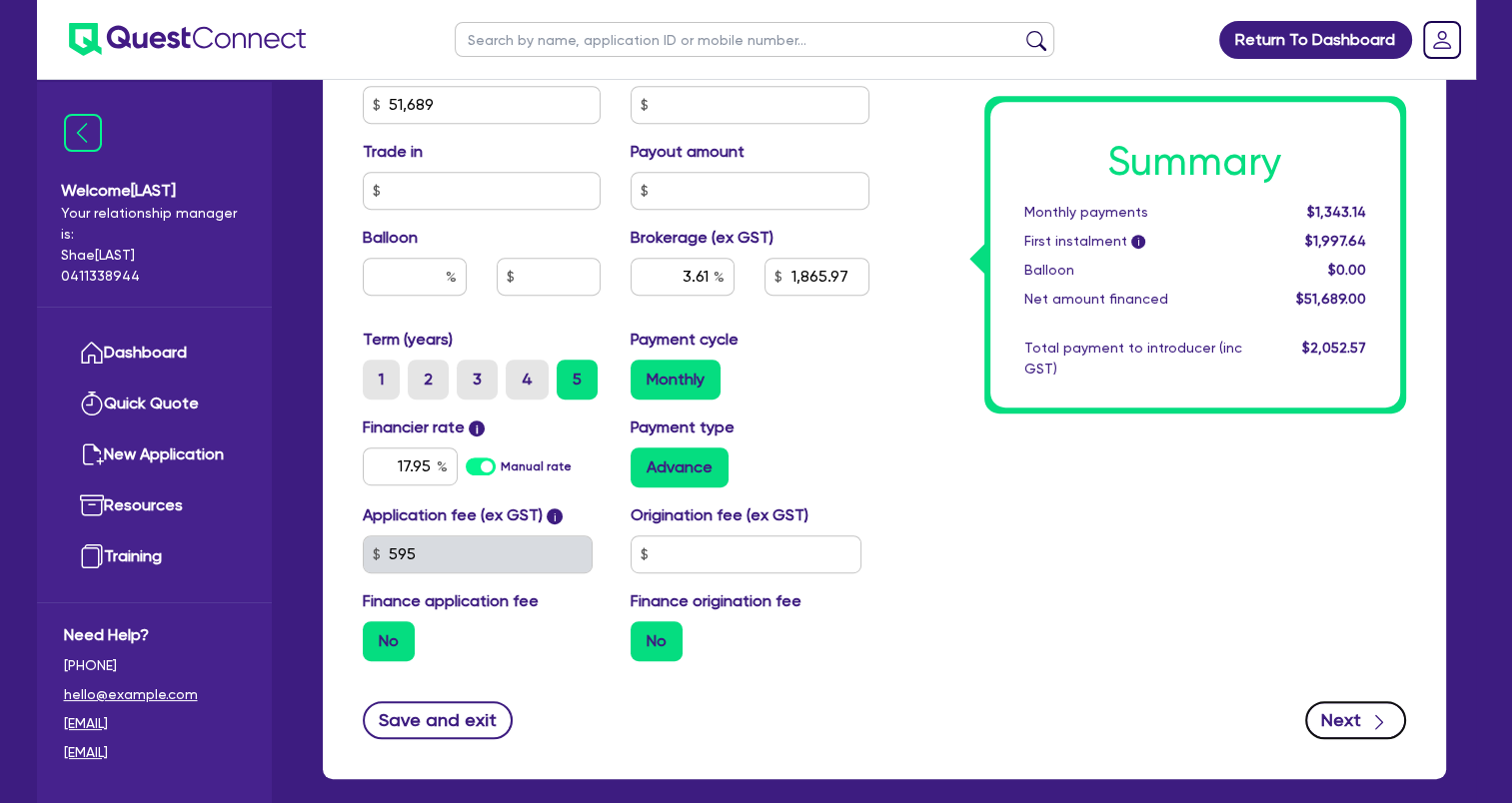 click 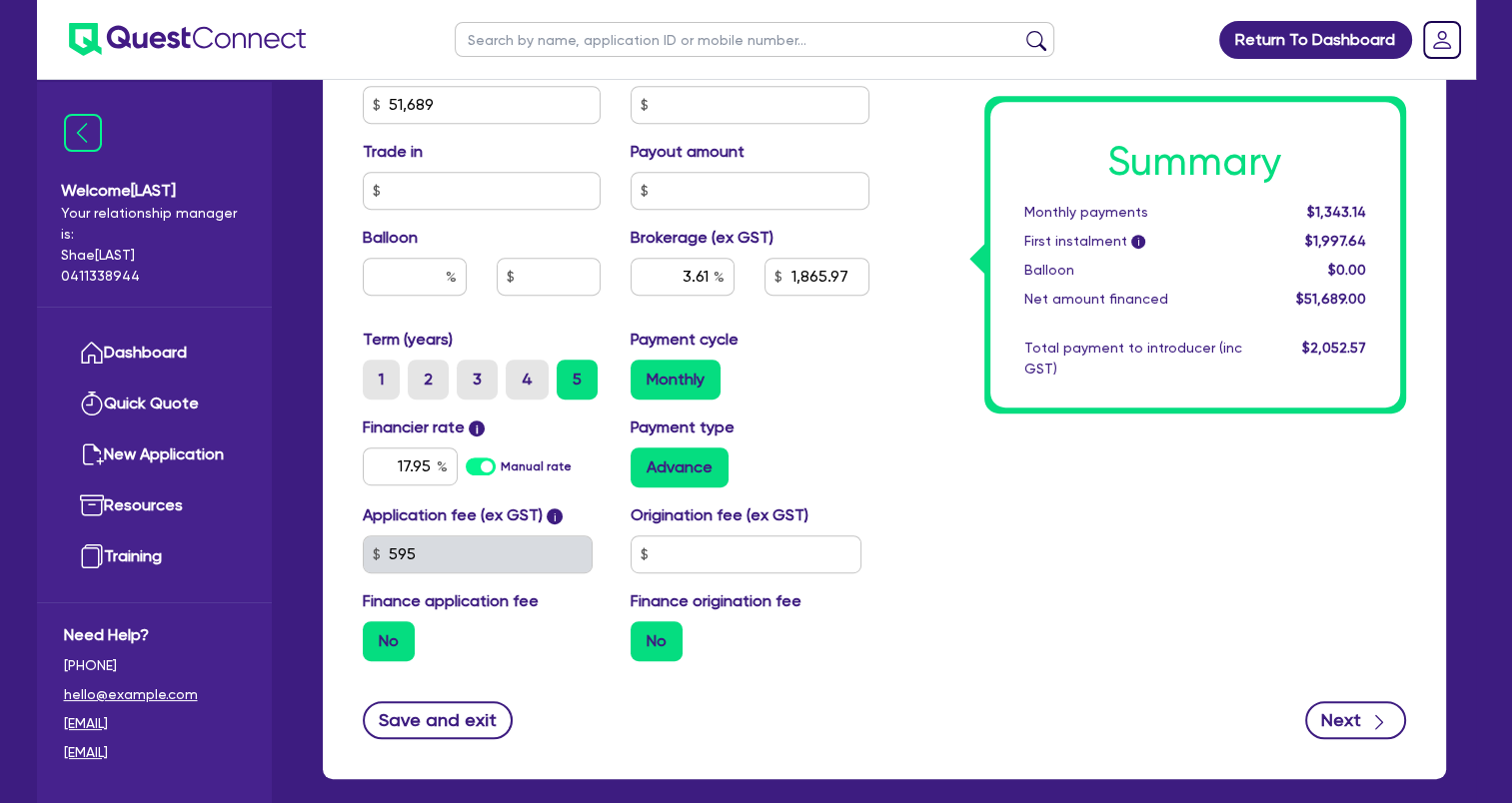 scroll, scrollTop: 0, scrollLeft: 0, axis: both 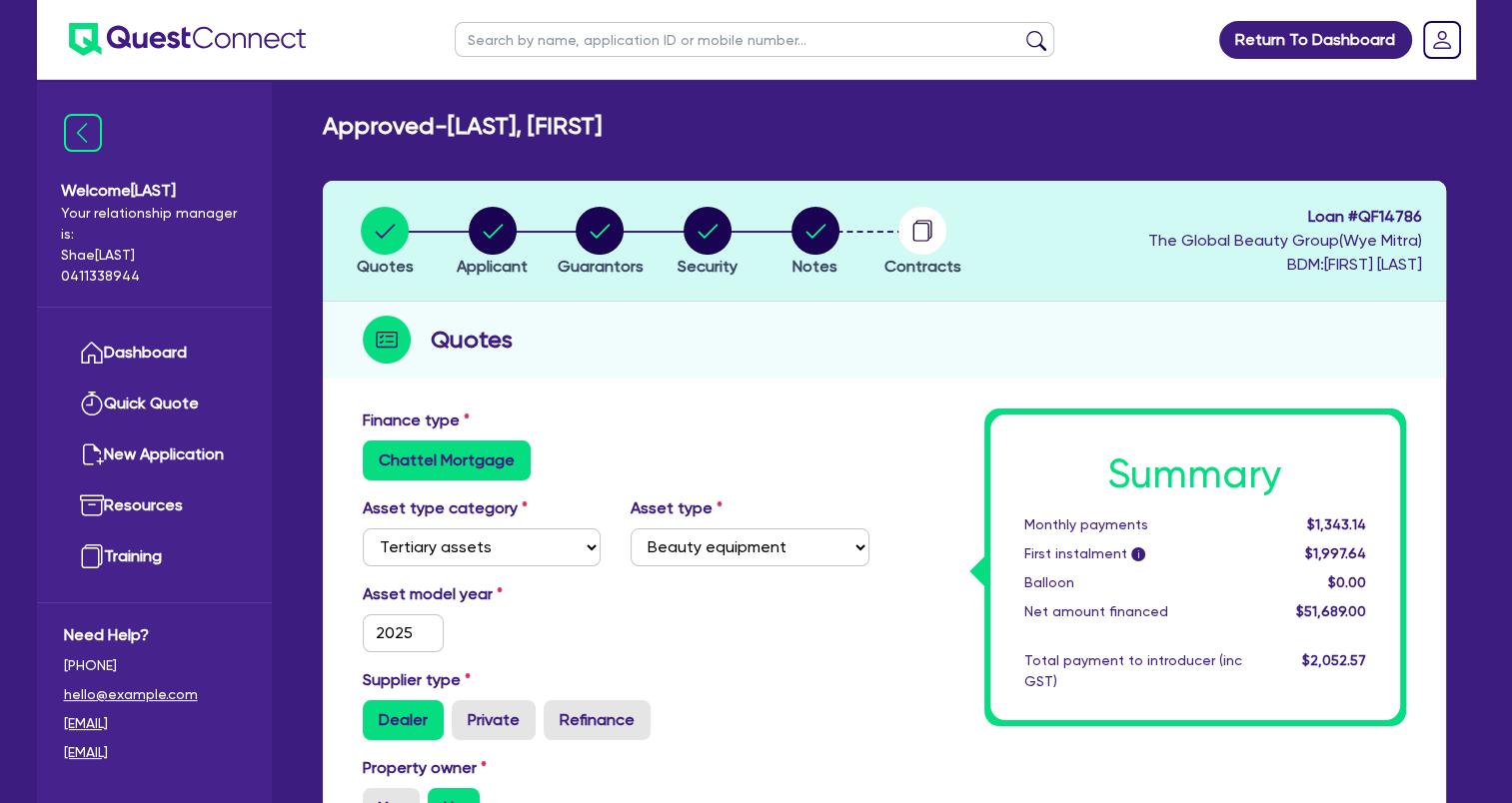 select on "SOLE_TRADER" 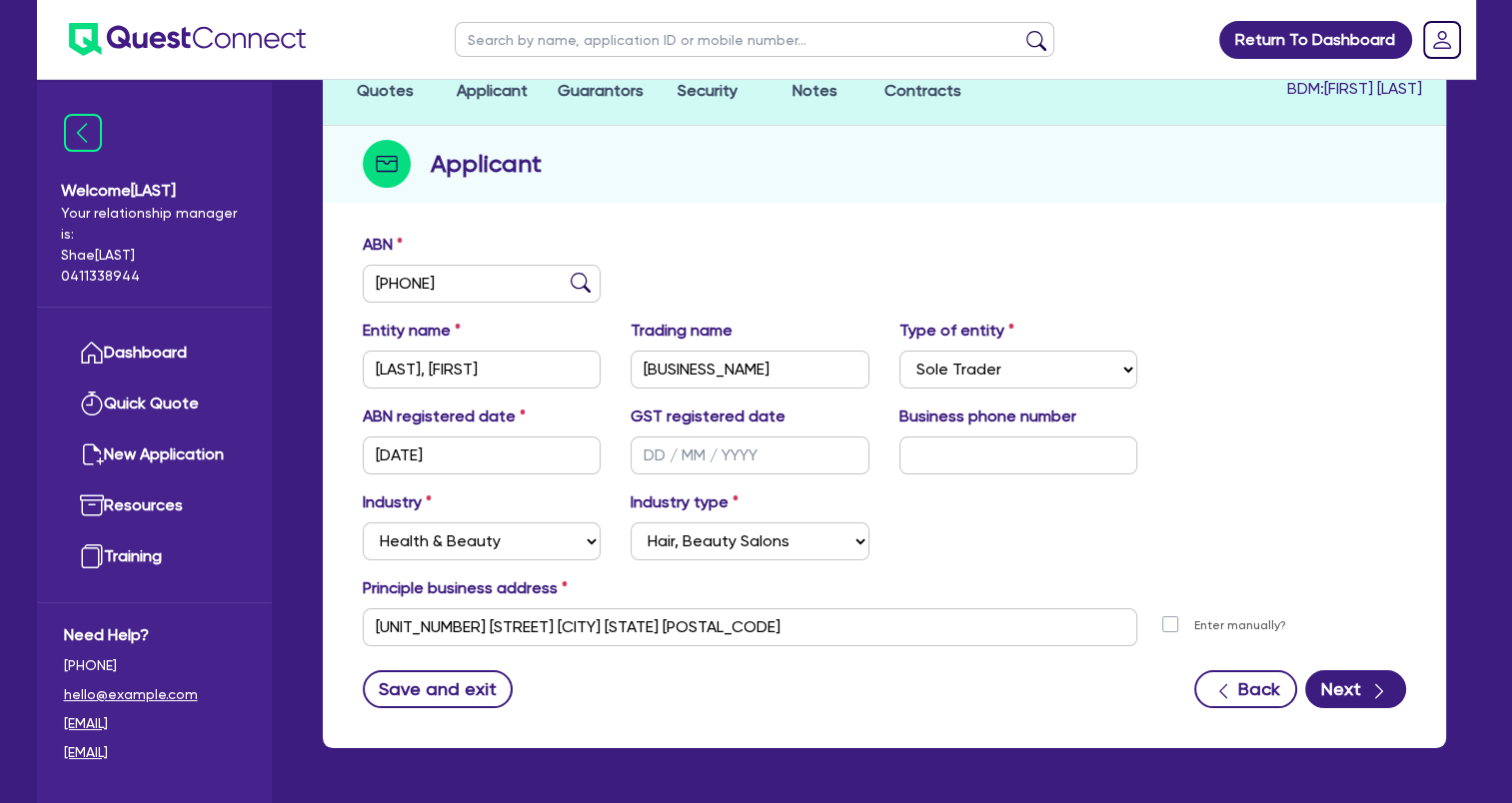 scroll, scrollTop: 242, scrollLeft: 0, axis: vertical 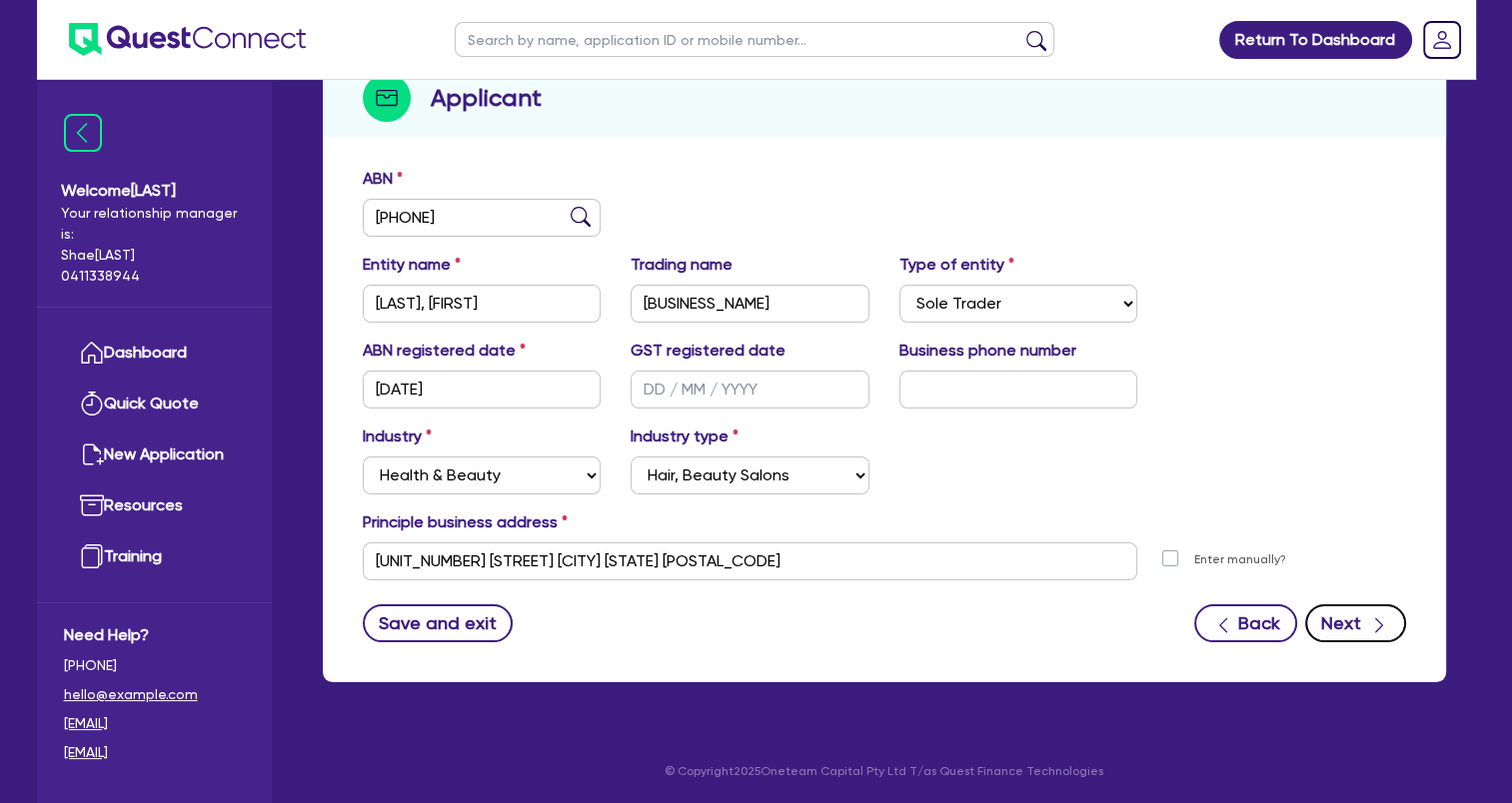 click on "Next" at bounding box center [1355, 623] 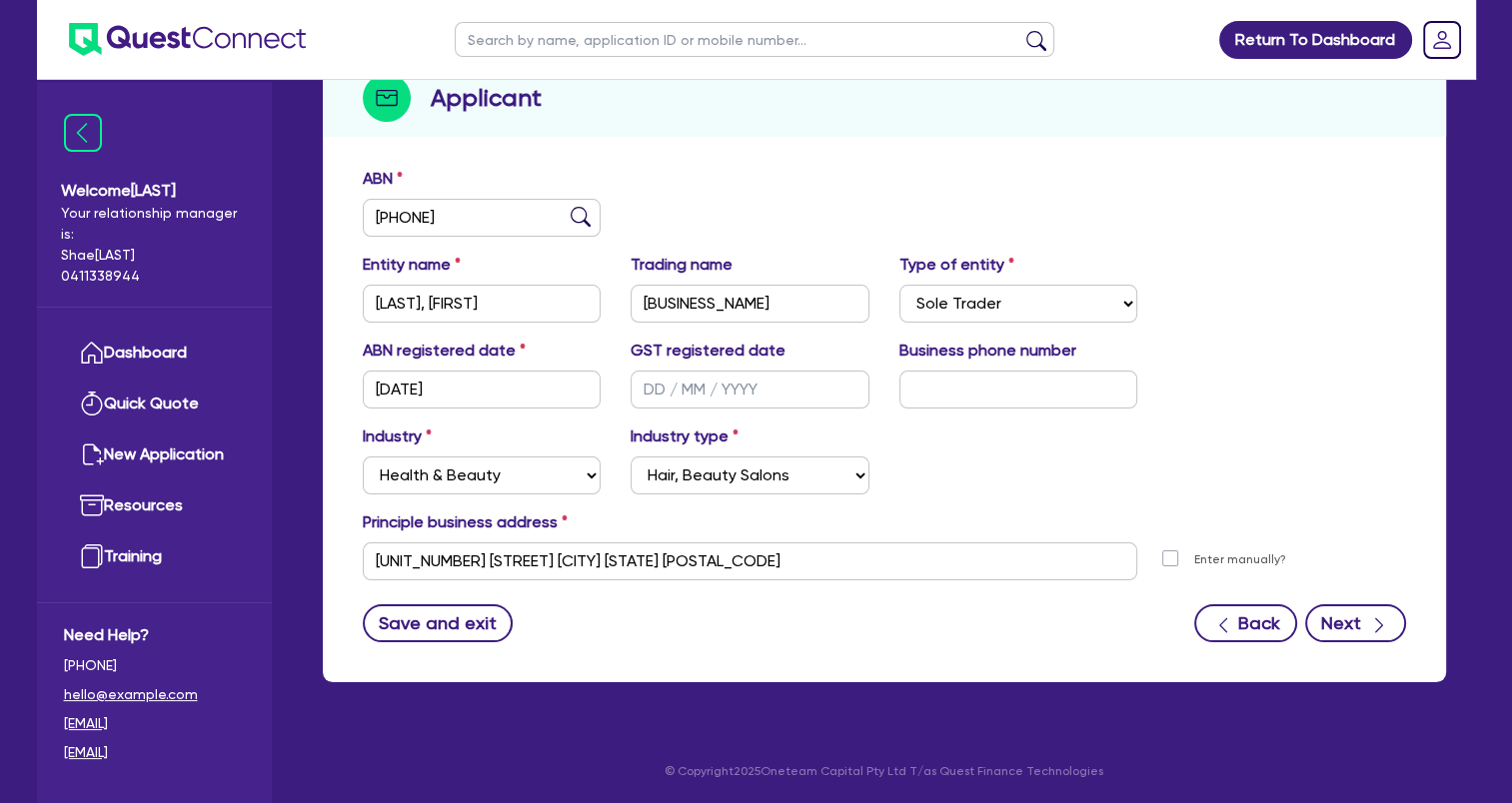 select on "MS" 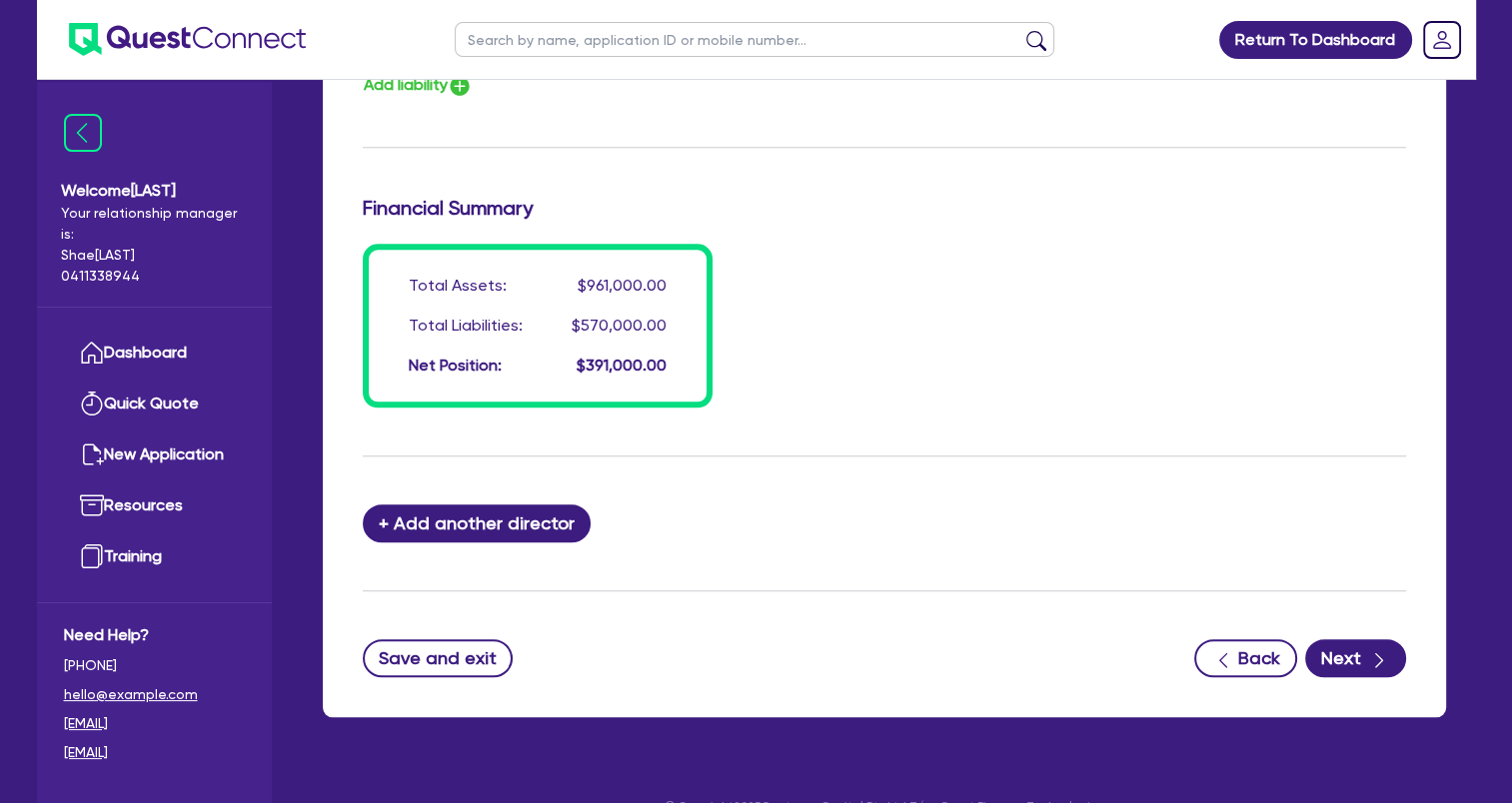 scroll, scrollTop: 1696, scrollLeft: 0, axis: vertical 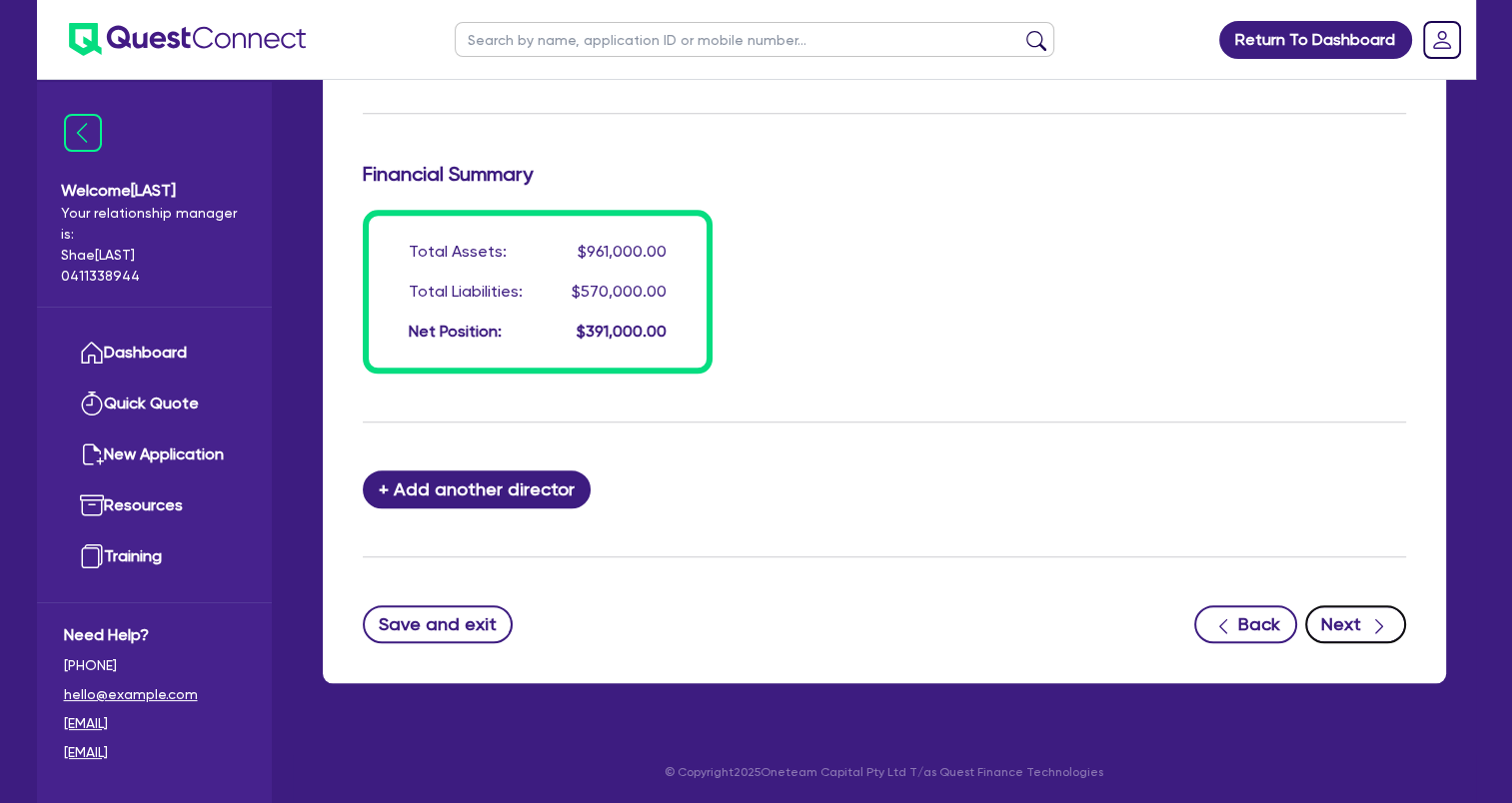 click on "Next" at bounding box center [1355, 624] 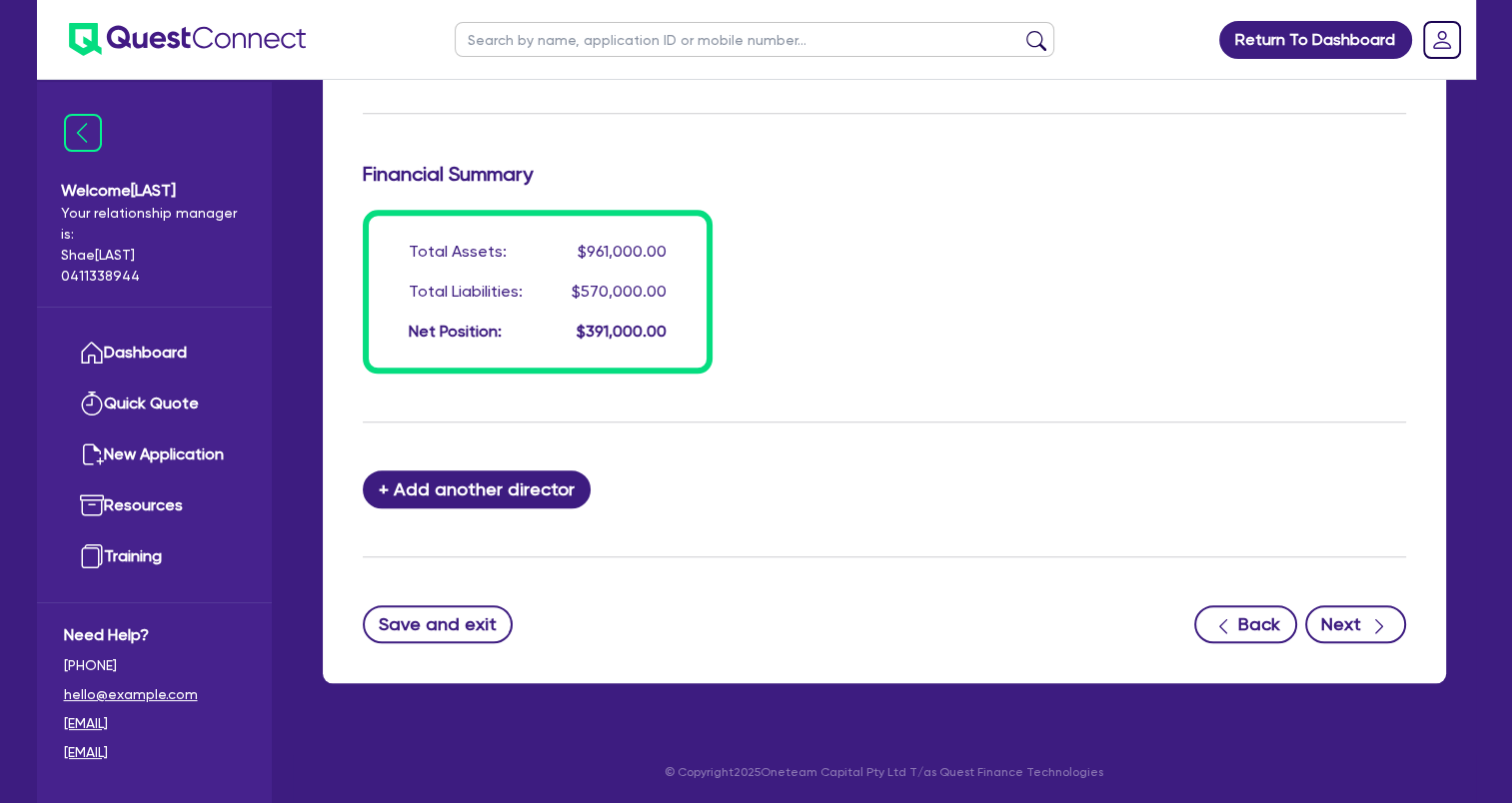 select on "TERTIARY_ASSETS" 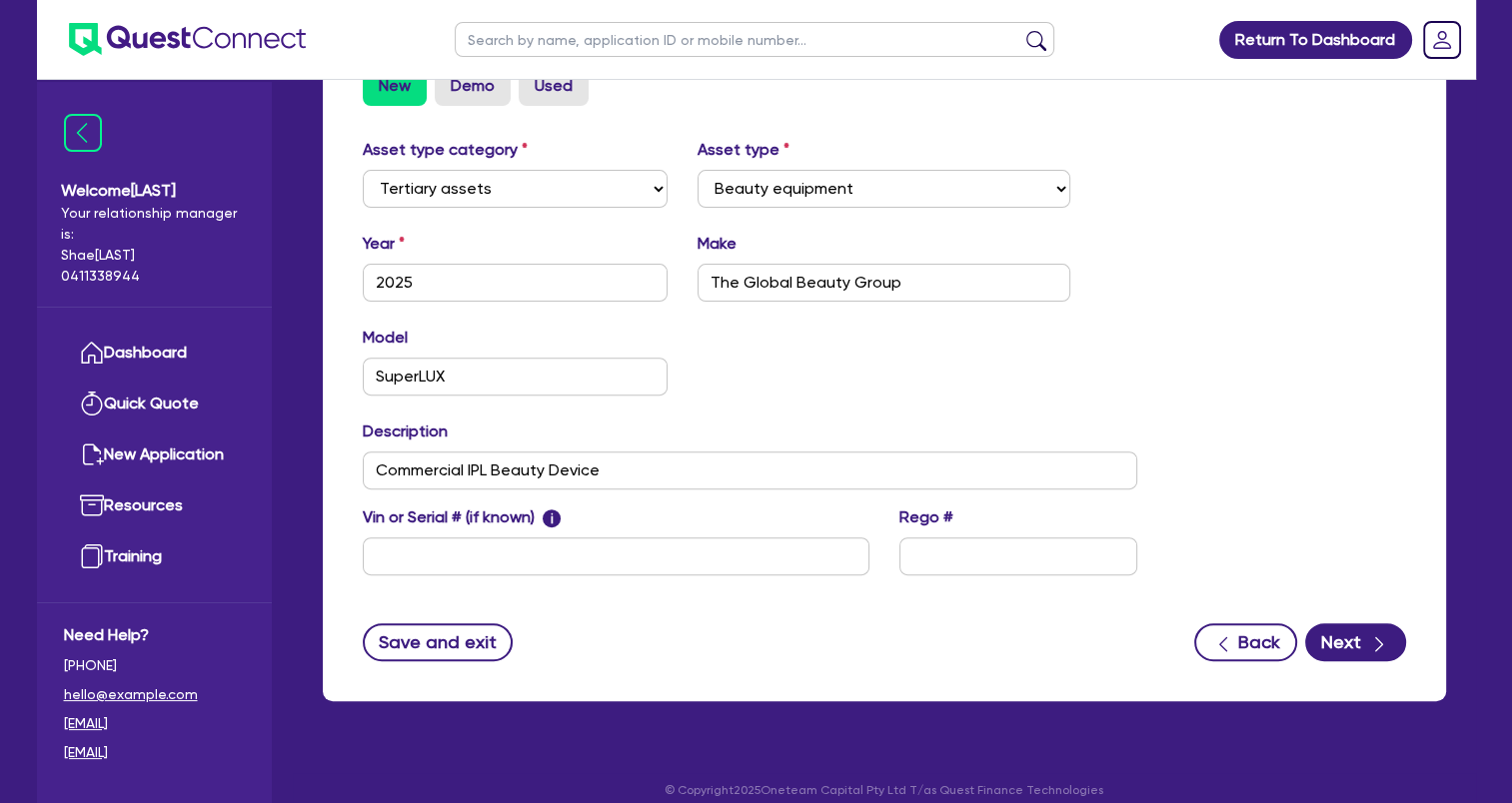 scroll, scrollTop: 650, scrollLeft: 0, axis: vertical 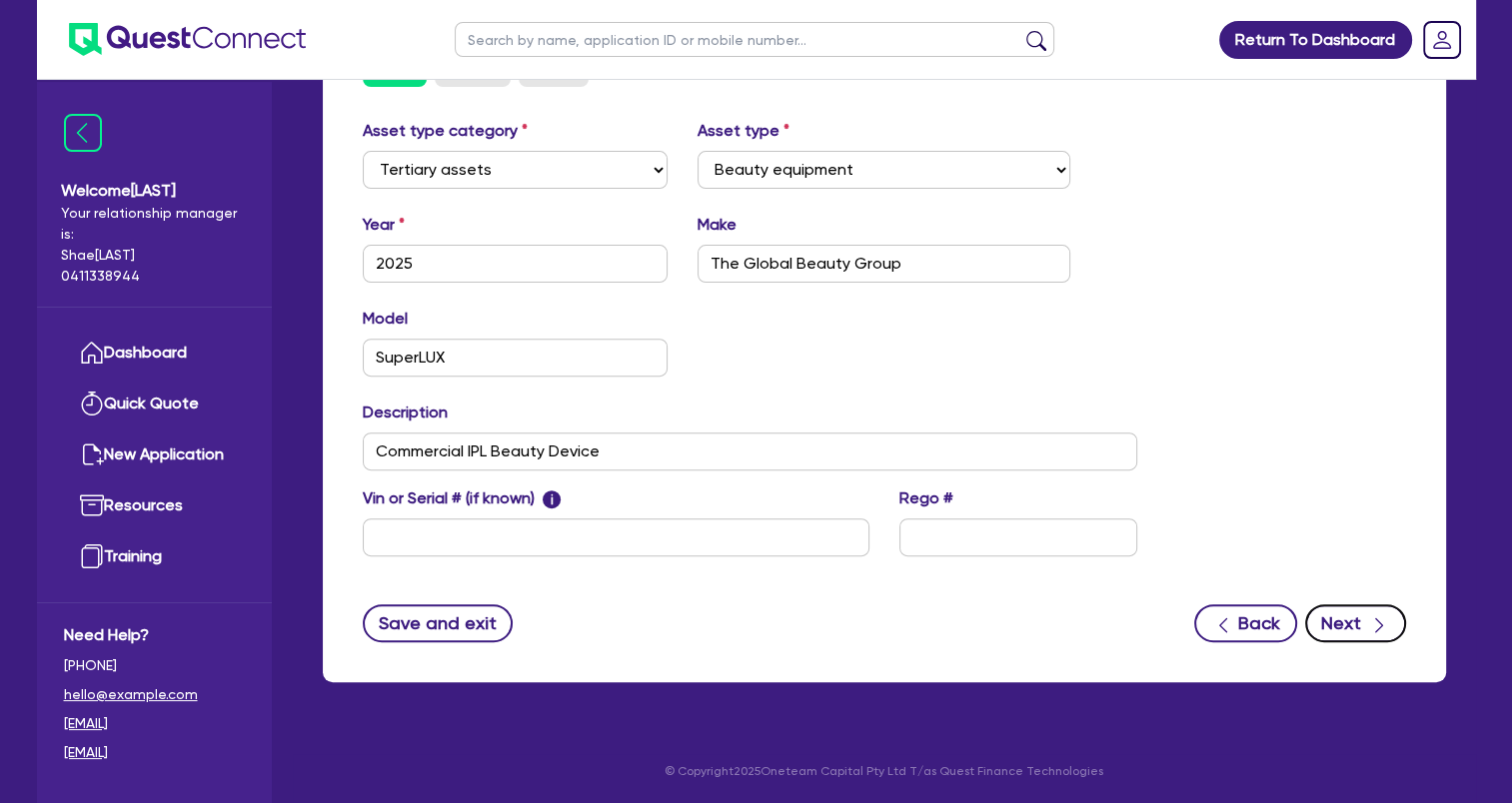 click on "Next" at bounding box center [1355, 623] 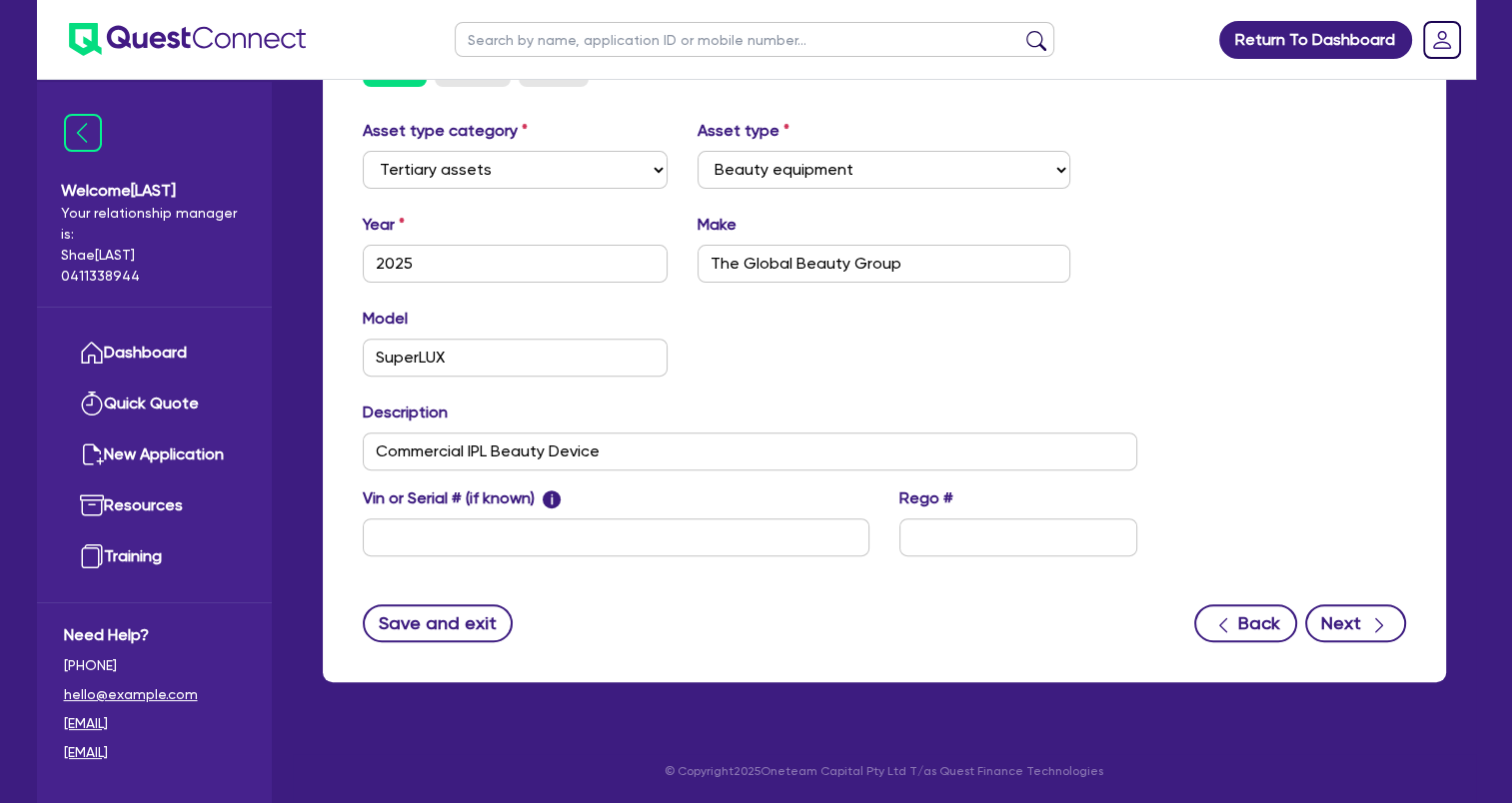 select on "Quest Finance - Own Book" 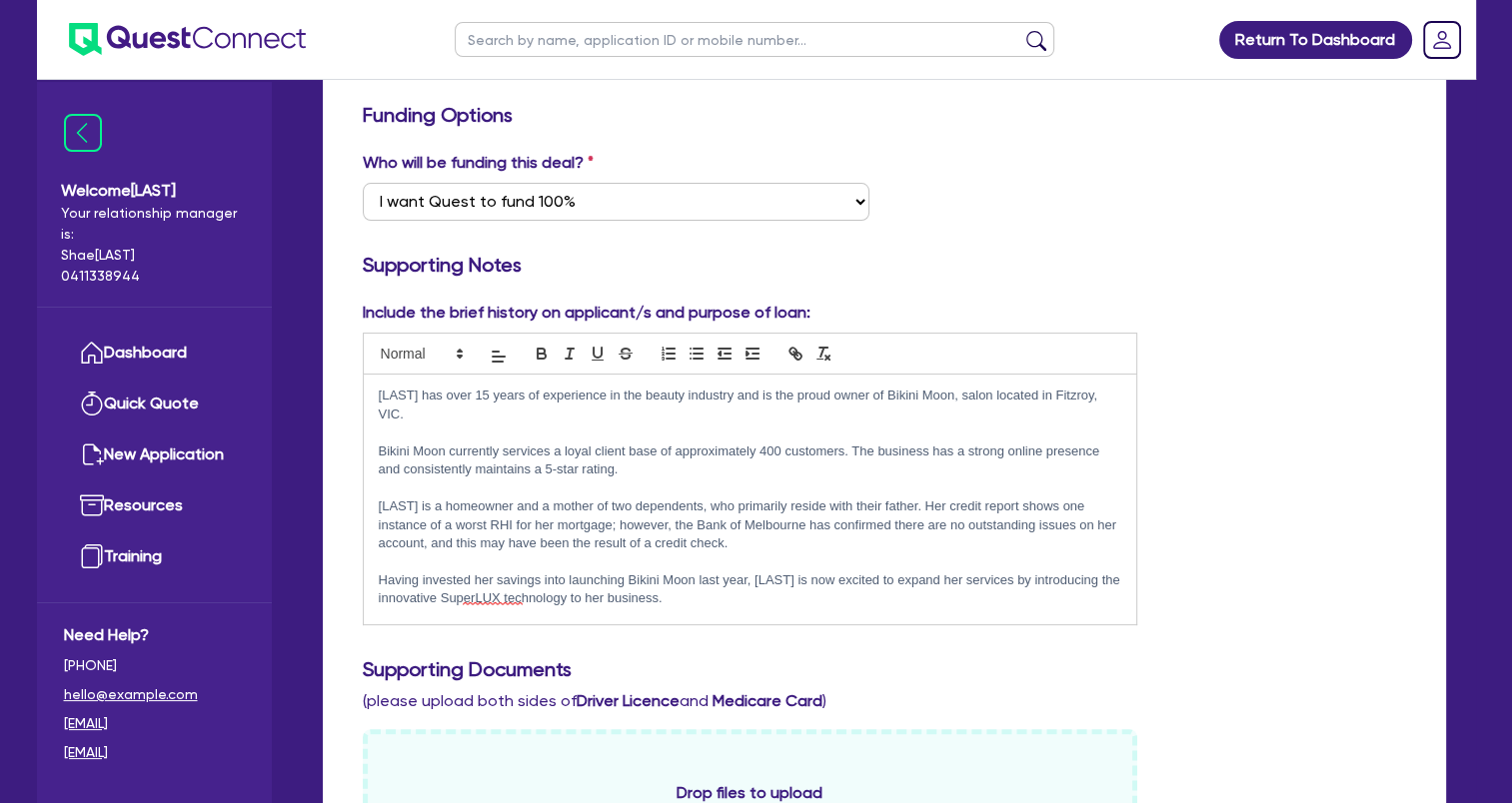 scroll, scrollTop: 0, scrollLeft: 0, axis: both 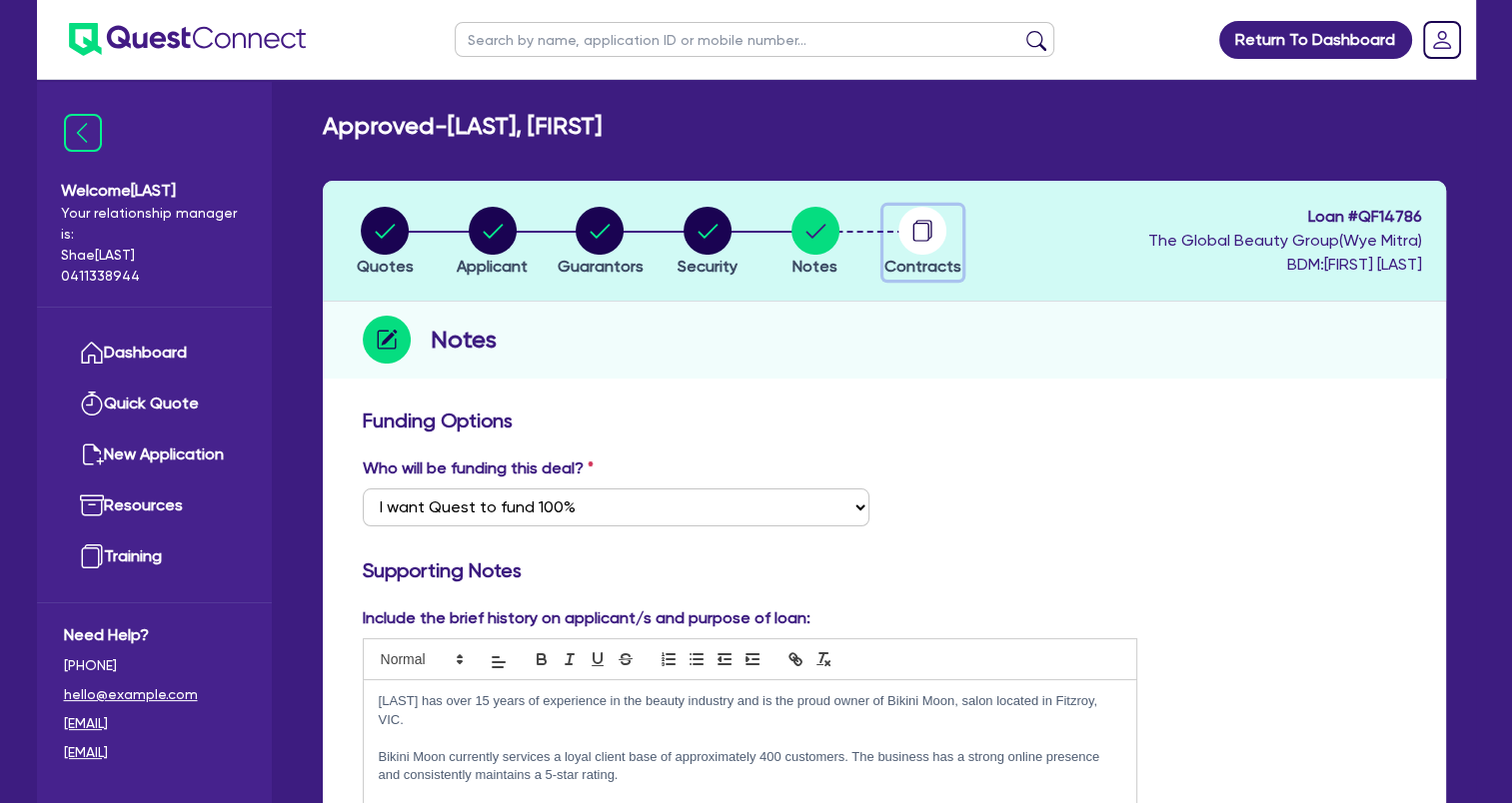 click 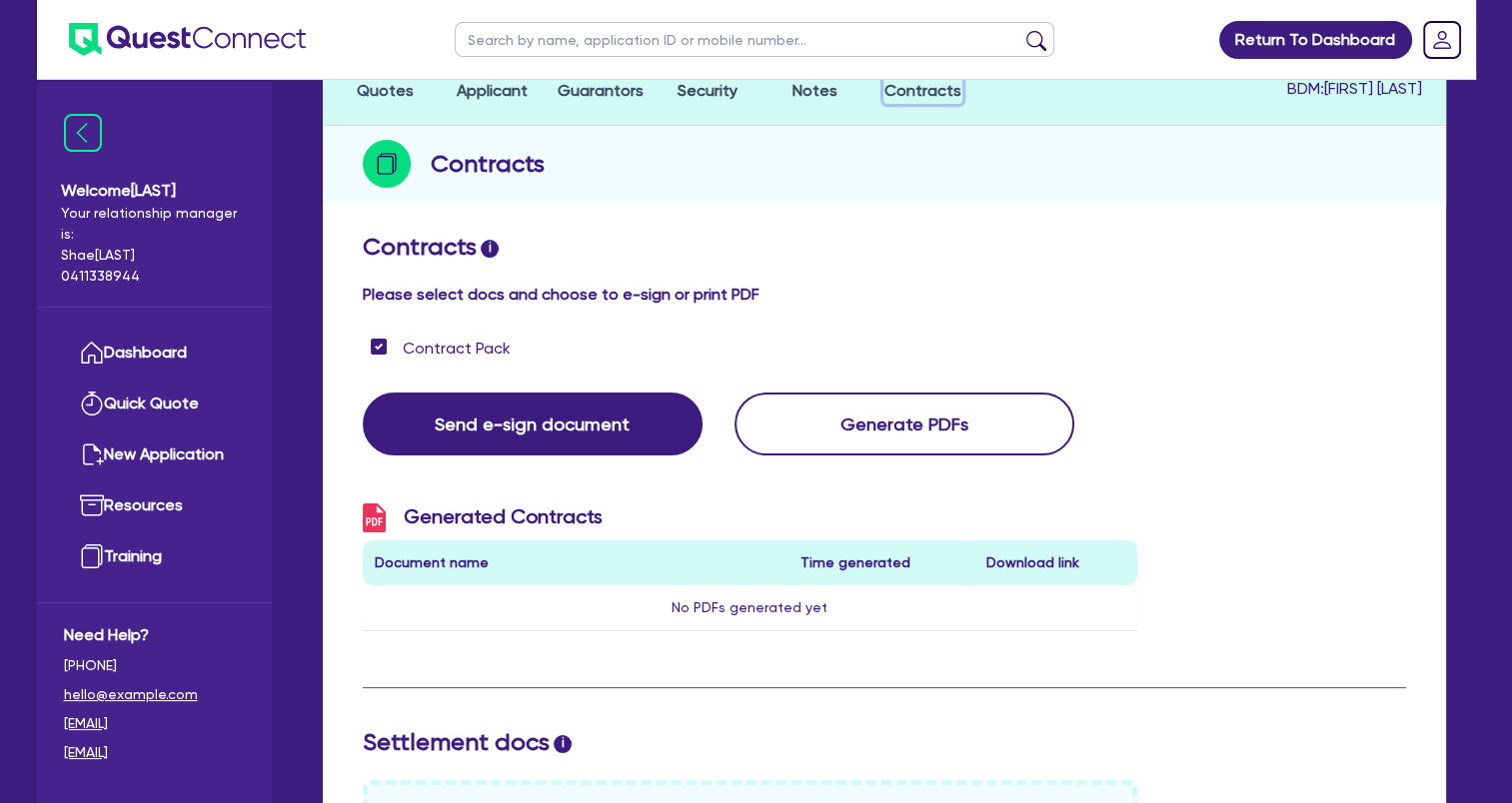 scroll, scrollTop: 300, scrollLeft: 0, axis: vertical 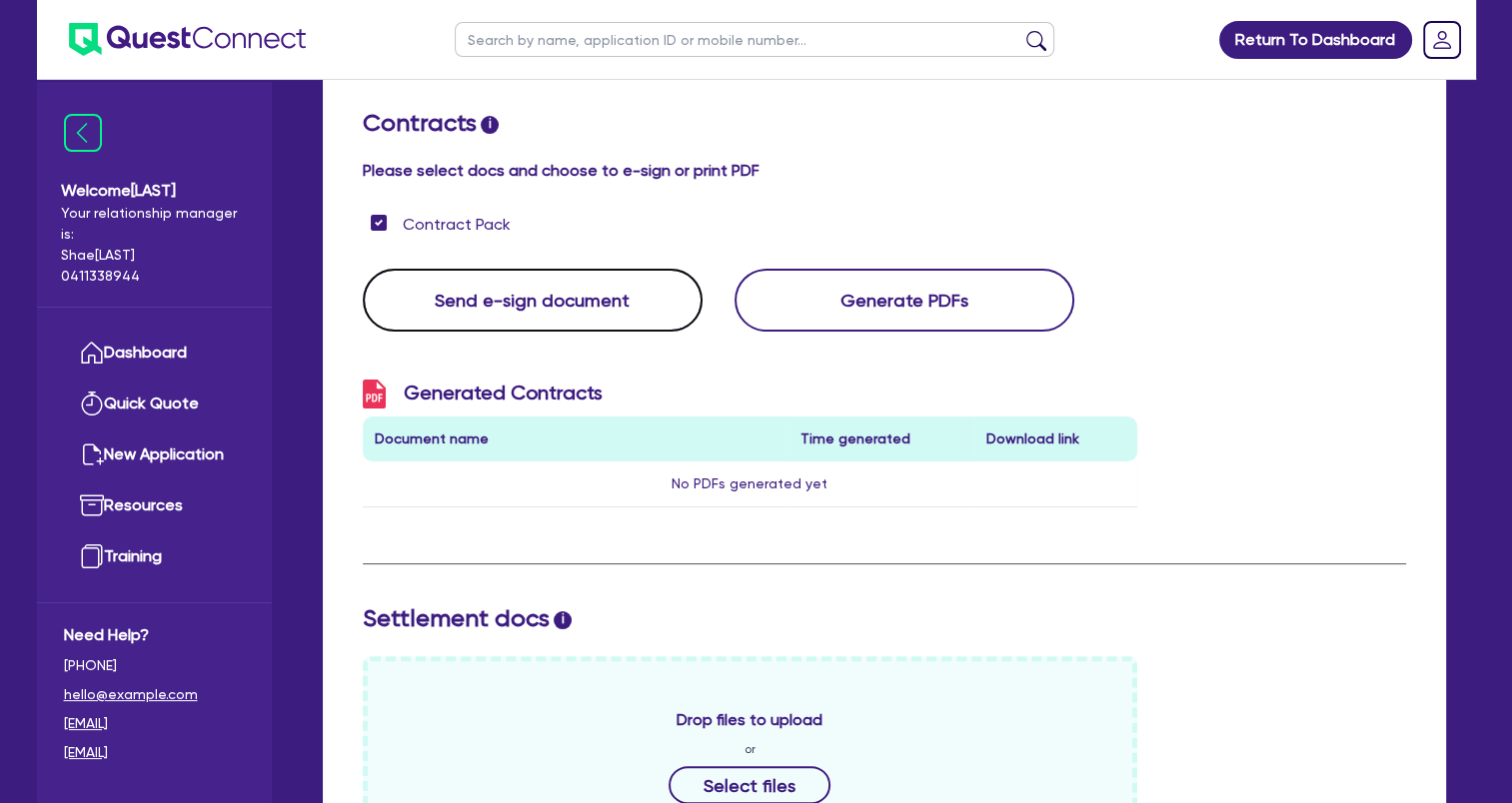 click on "Send e-sign document" at bounding box center [533, 300] 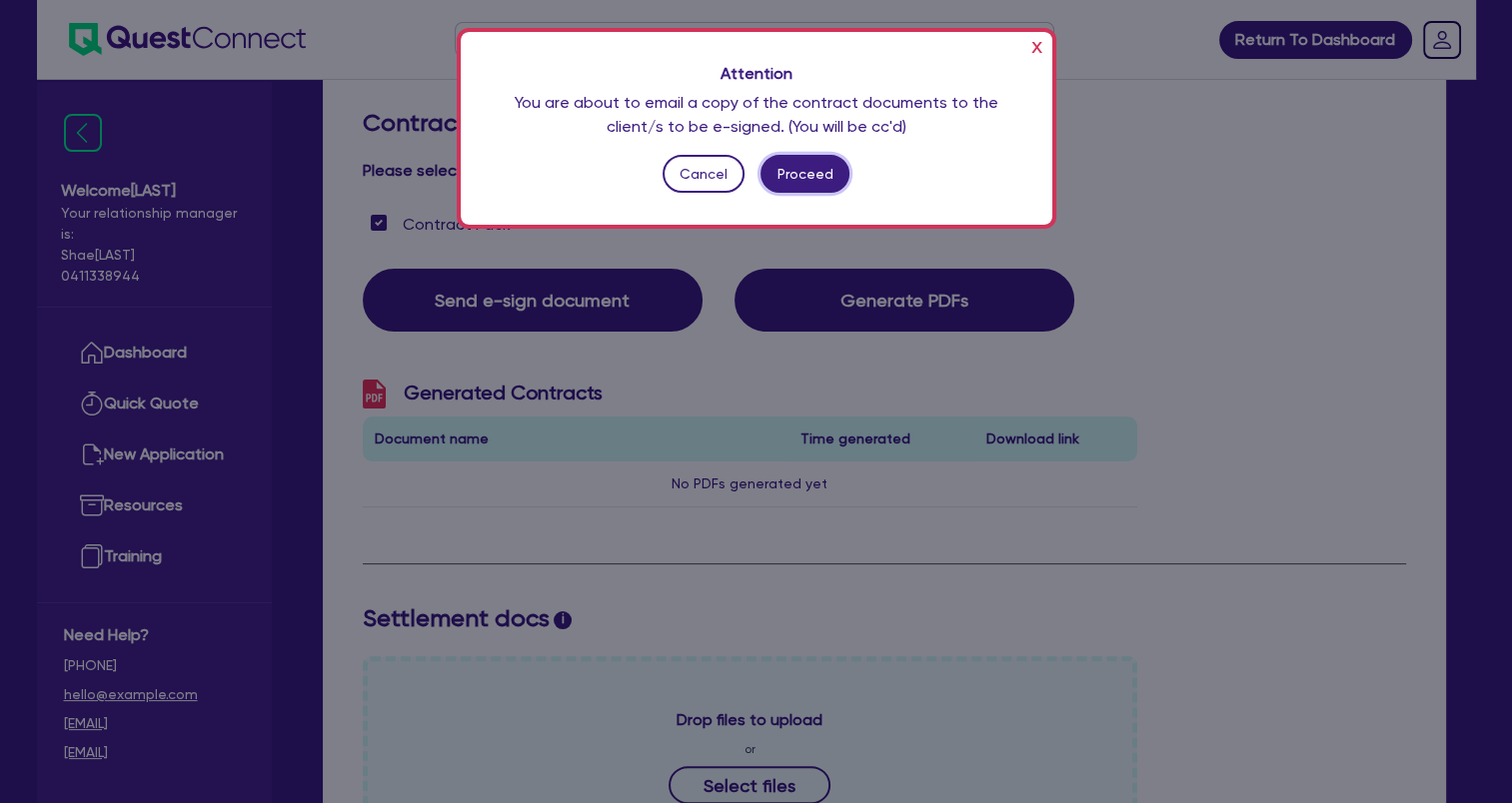 drag, startPoint x: 799, startPoint y: 169, endPoint x: 961, endPoint y: 308, distance: 213.4596 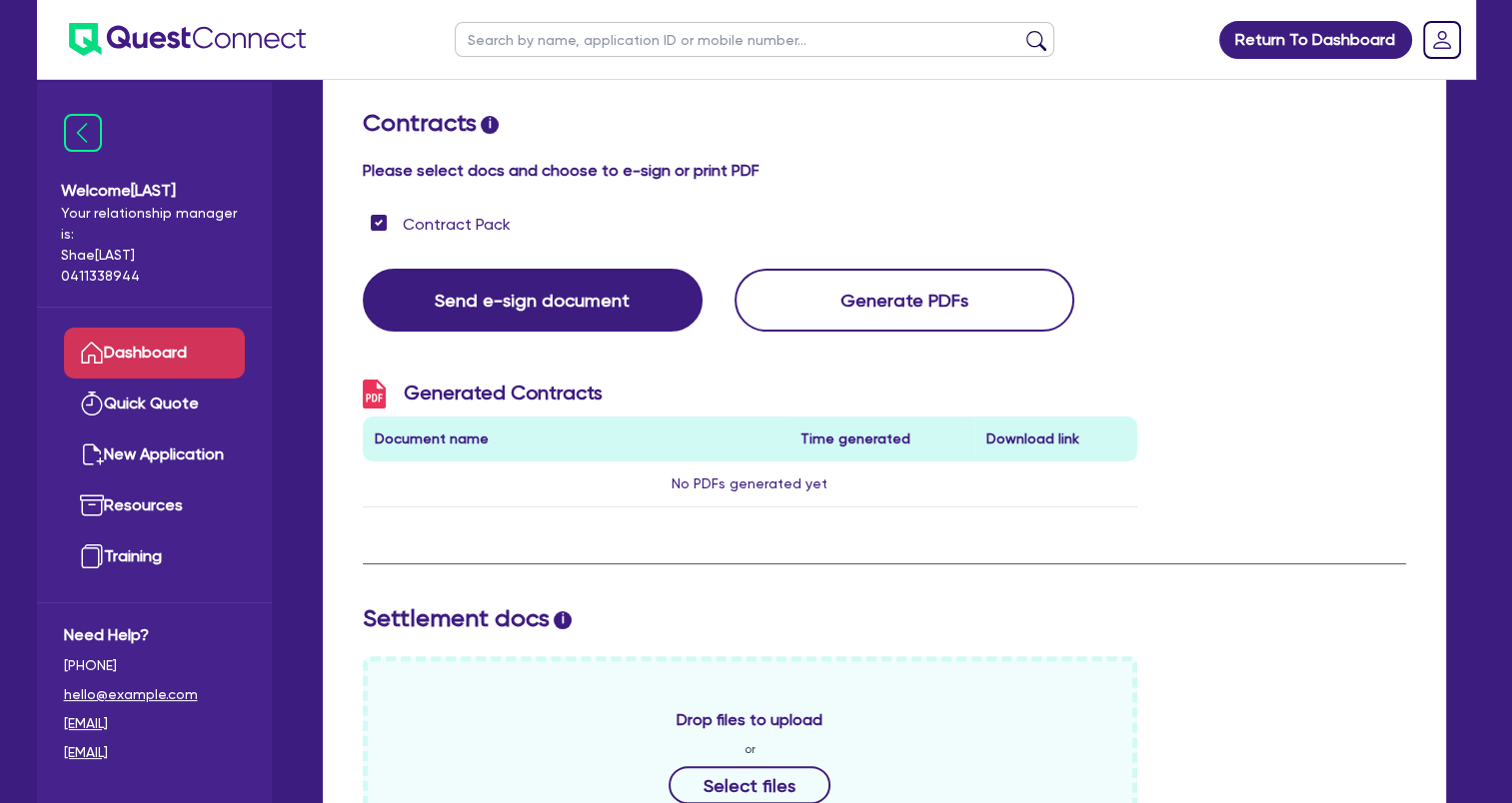 click on "Dashboard" at bounding box center (154, 353) 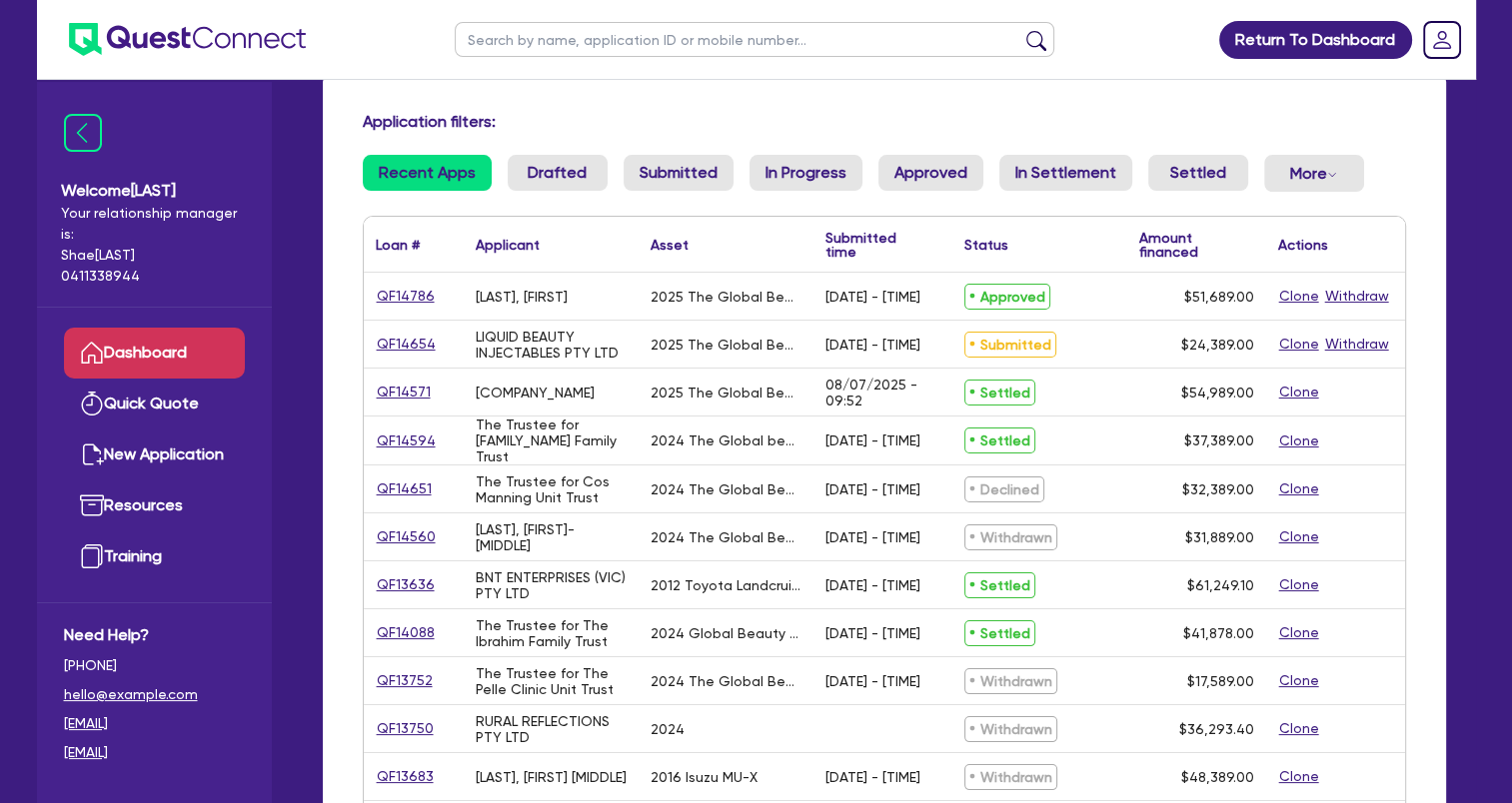 scroll, scrollTop: 0, scrollLeft: 0, axis: both 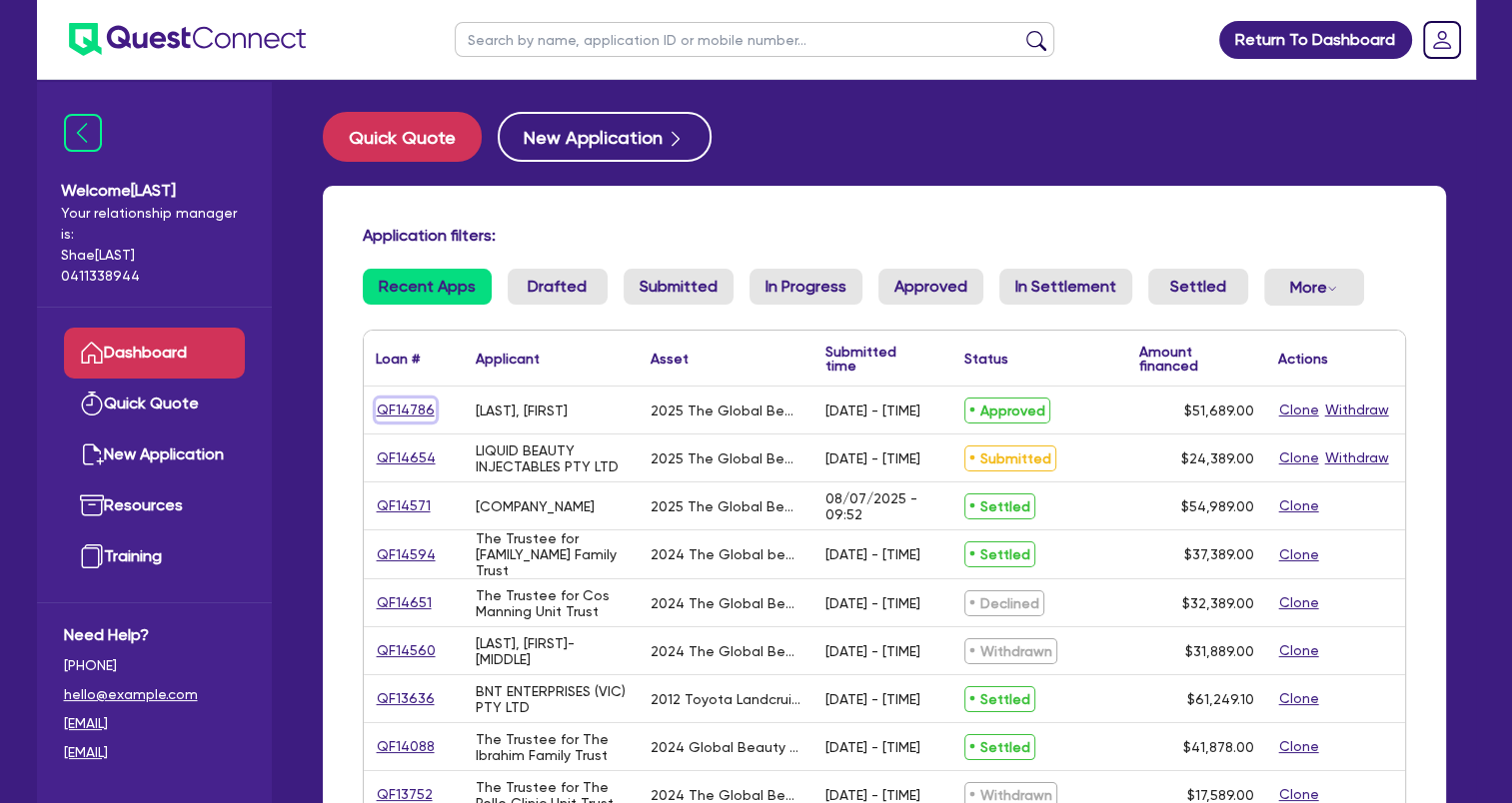 click on "QF14786" at bounding box center (406, 409) 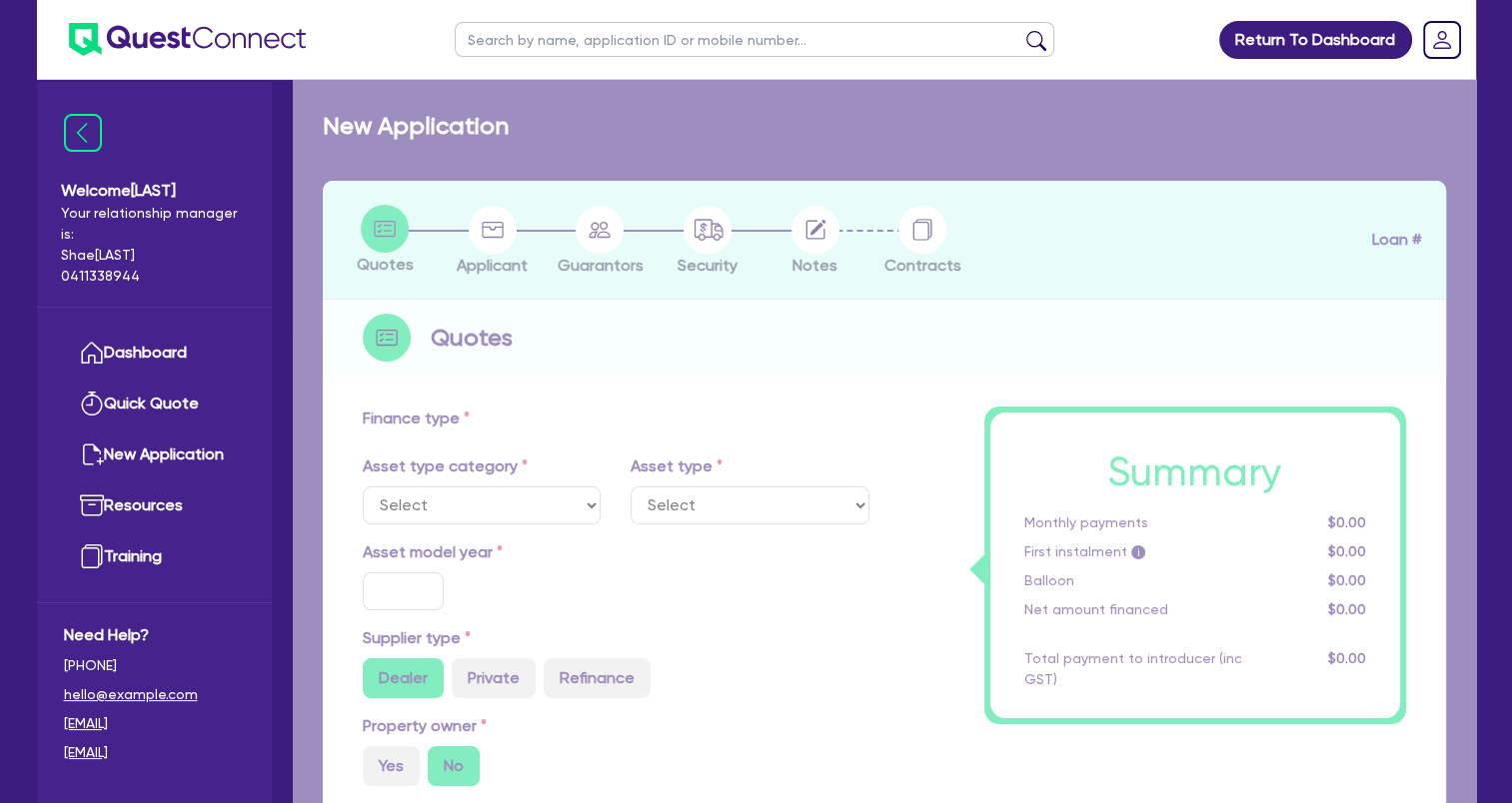 select on "TERTIARY_ASSETS" 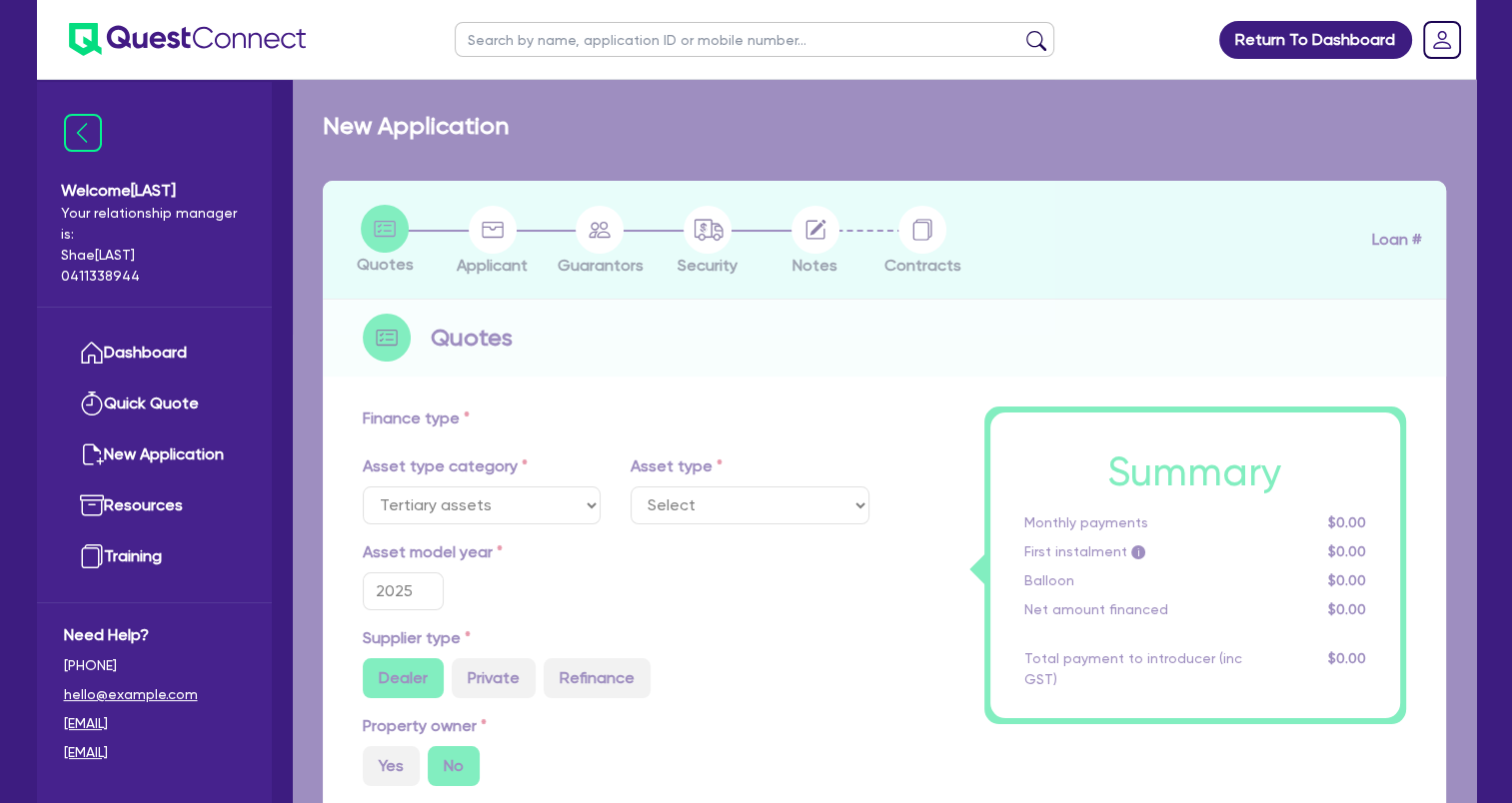 select on "BEAUTY_EQUIPMENT" 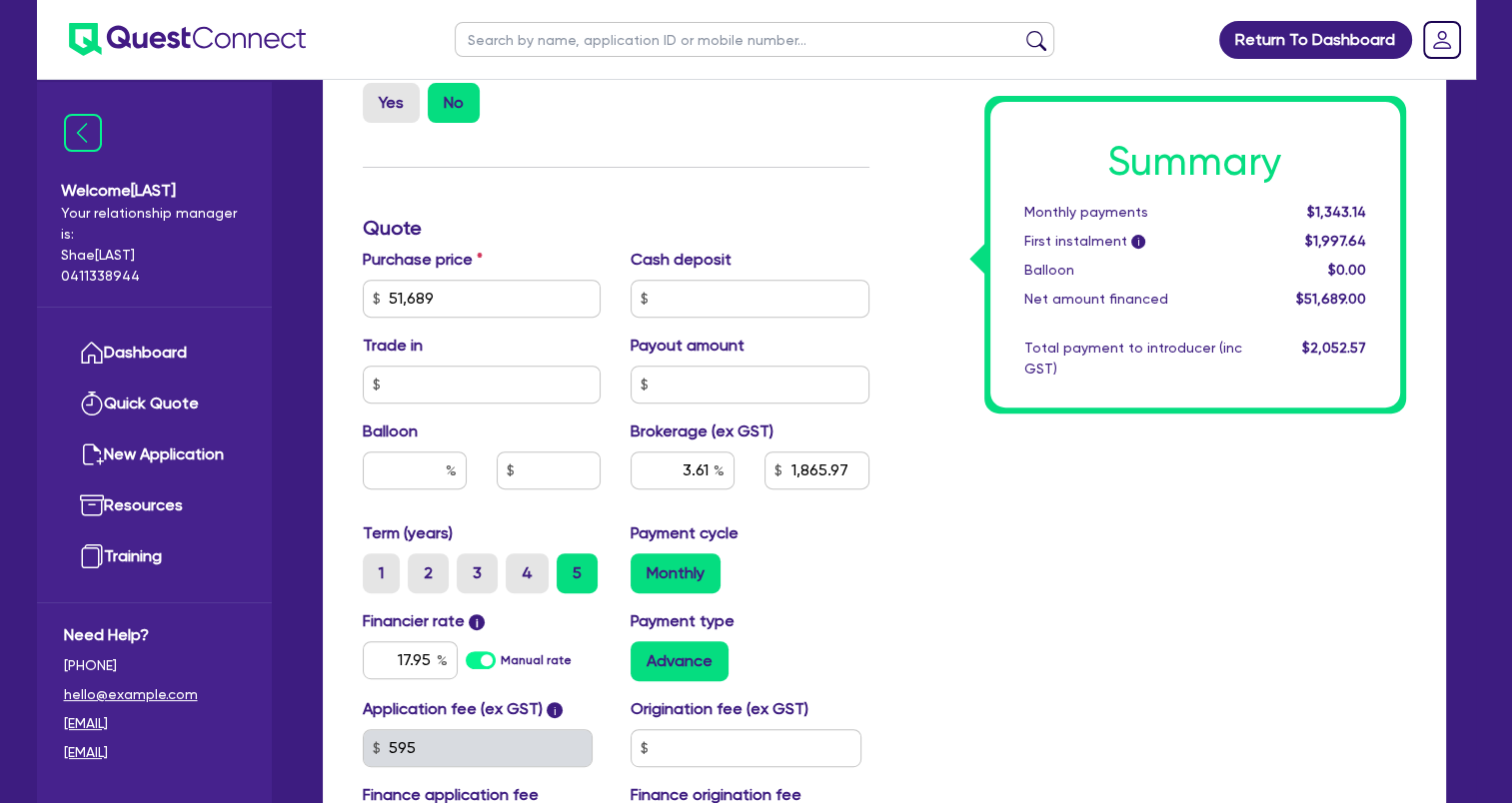 scroll, scrollTop: 599, scrollLeft: 0, axis: vertical 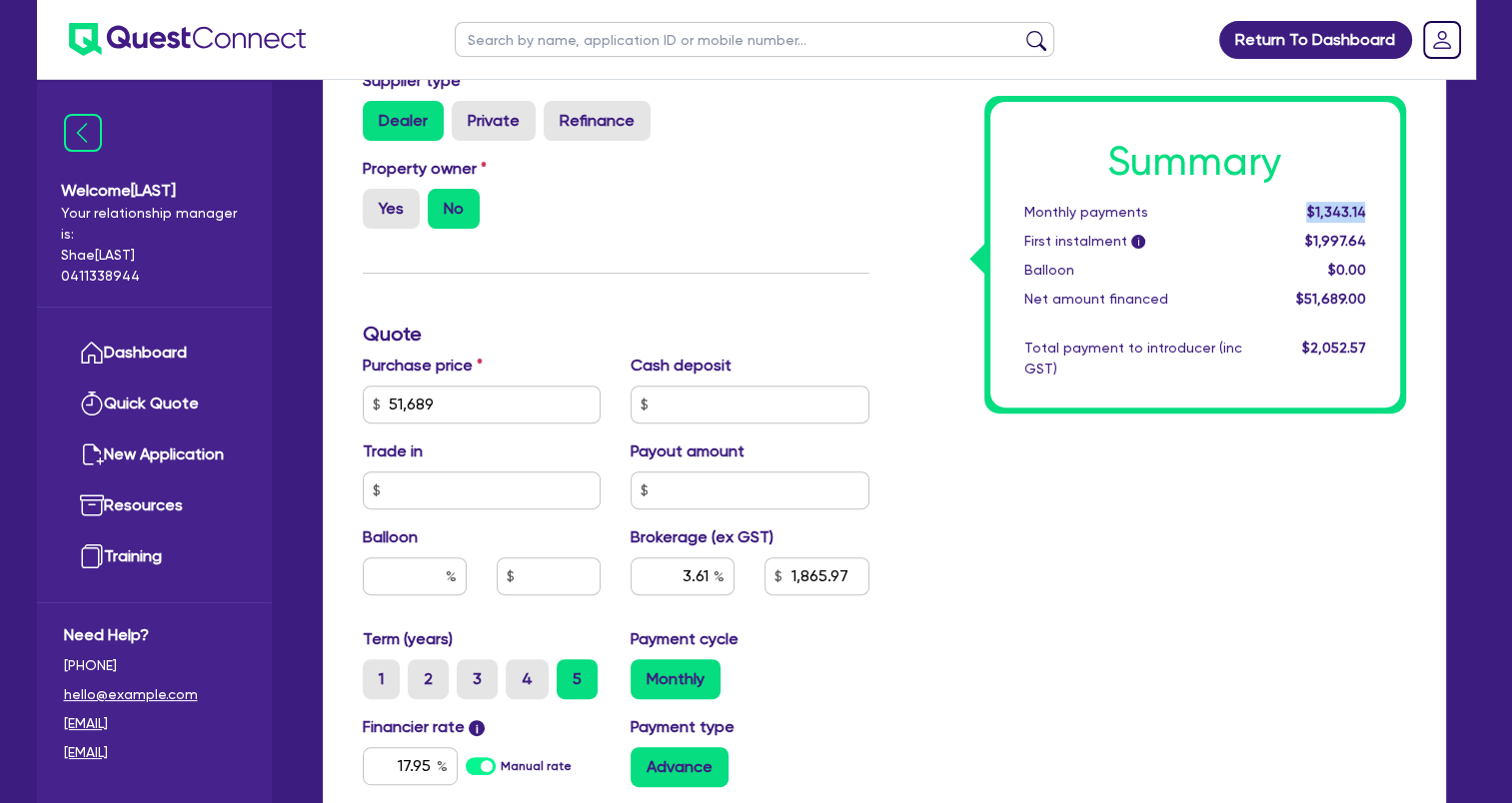 drag, startPoint x: 1305, startPoint y: 215, endPoint x: 1375, endPoint y: 211, distance: 70.11419 